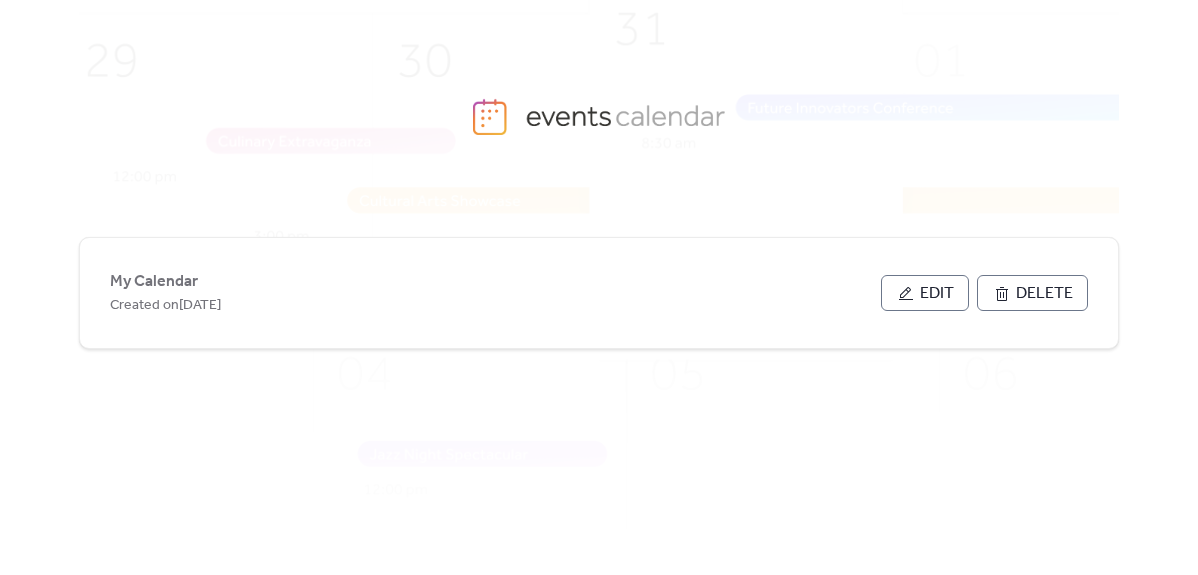 scroll, scrollTop: 0, scrollLeft: 0, axis: both 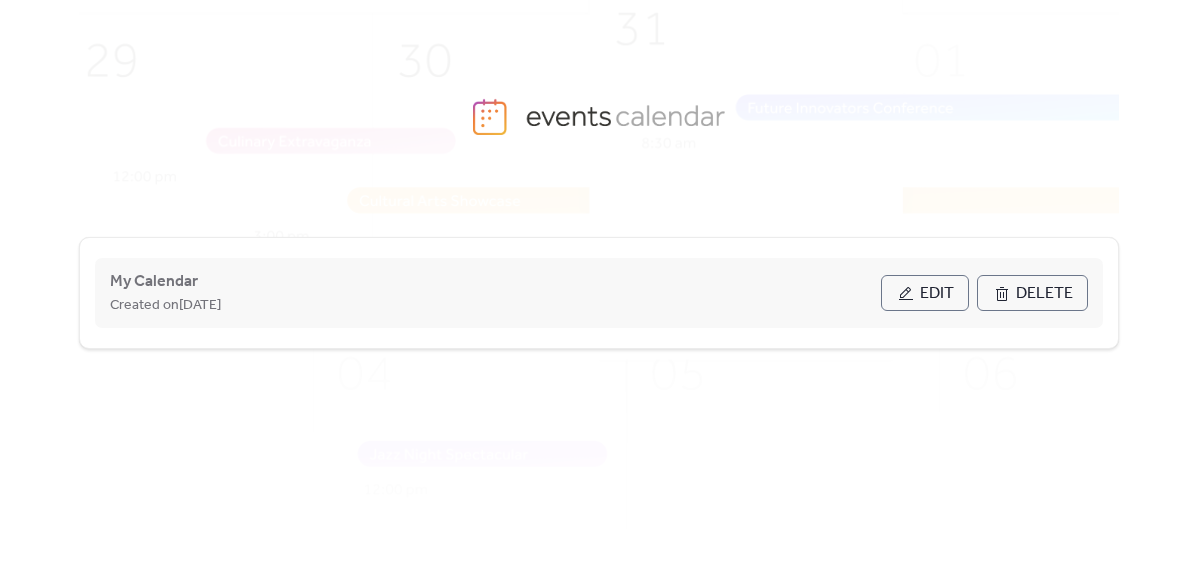 click on "Edit" at bounding box center (937, 294) 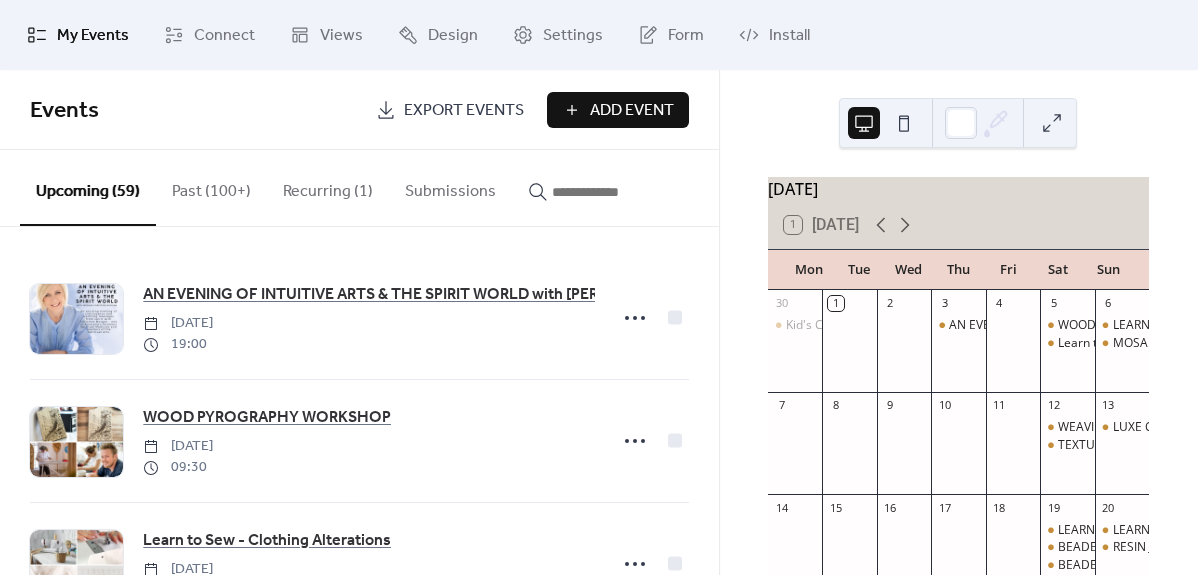 click at bounding box center [602, 192] 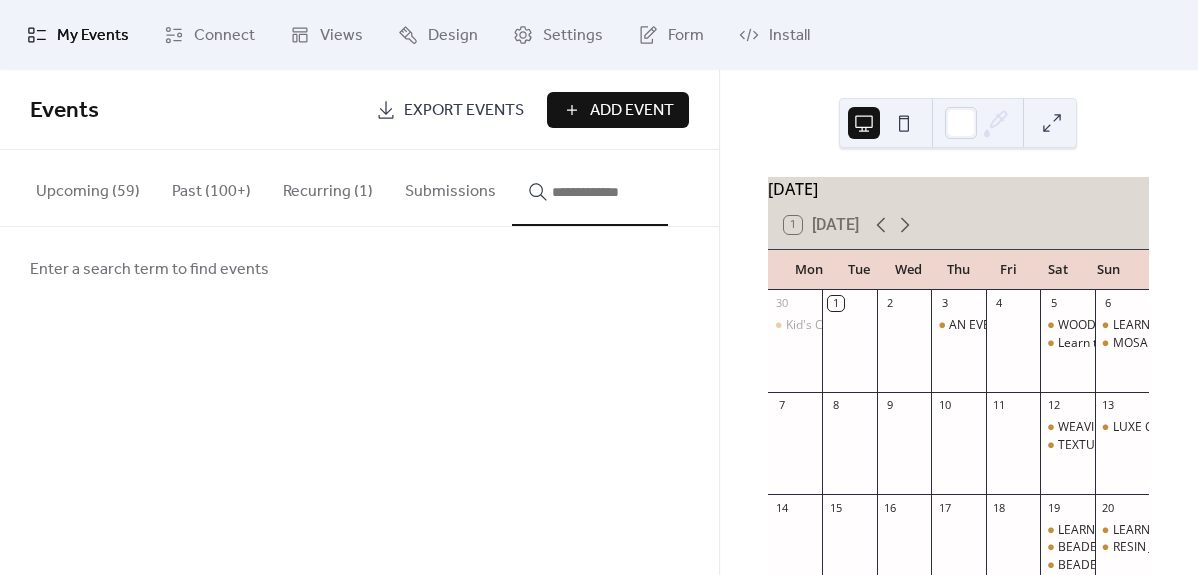 type on "*" 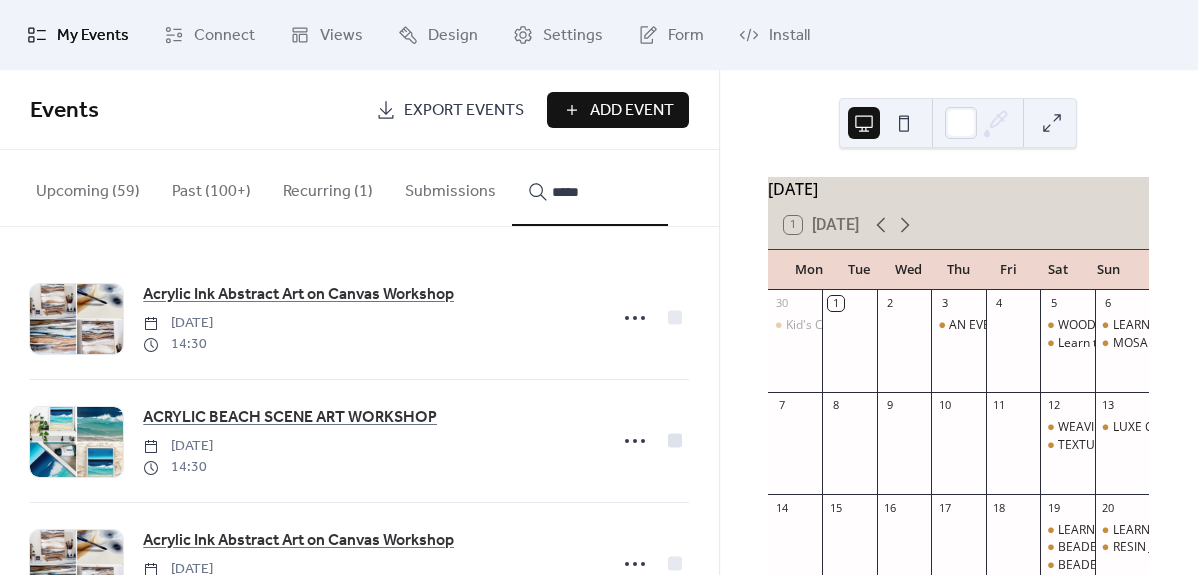 scroll, scrollTop: 699, scrollLeft: 0, axis: vertical 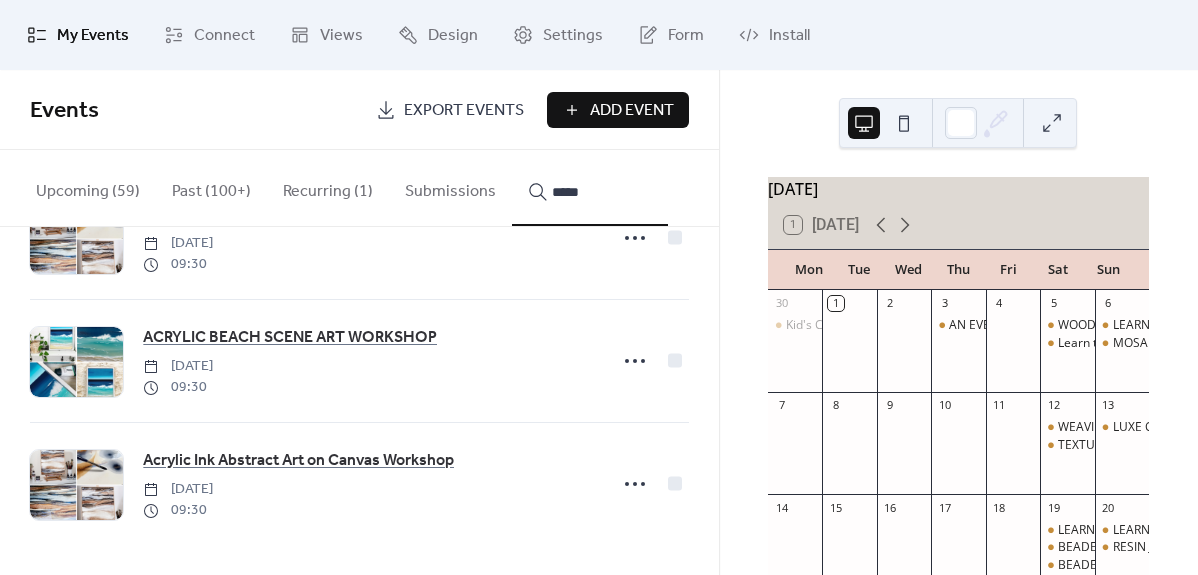 type on "*****" 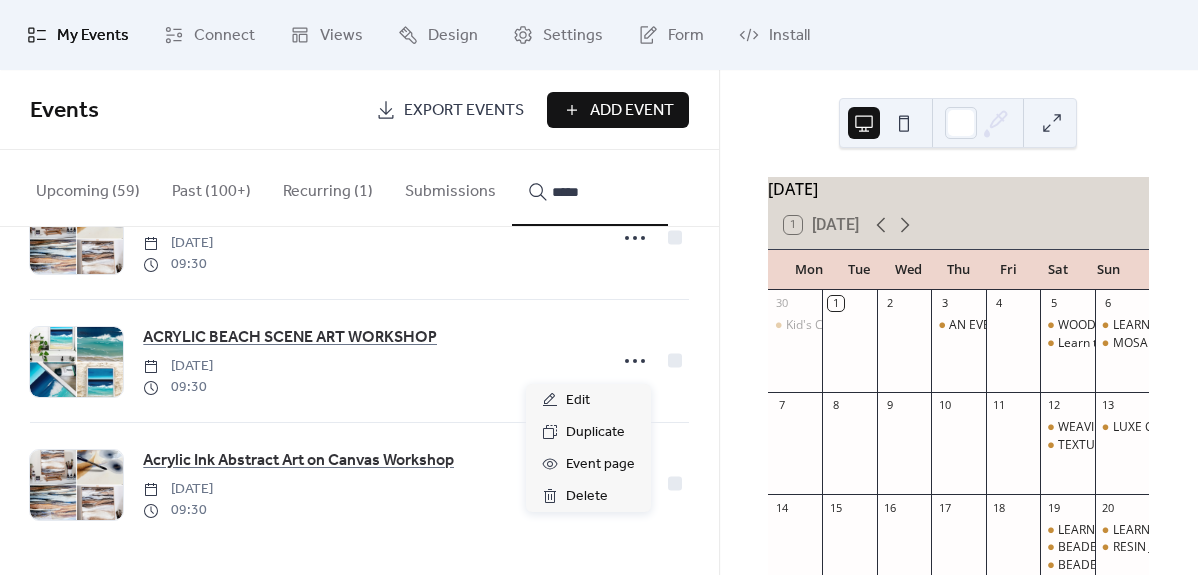 click 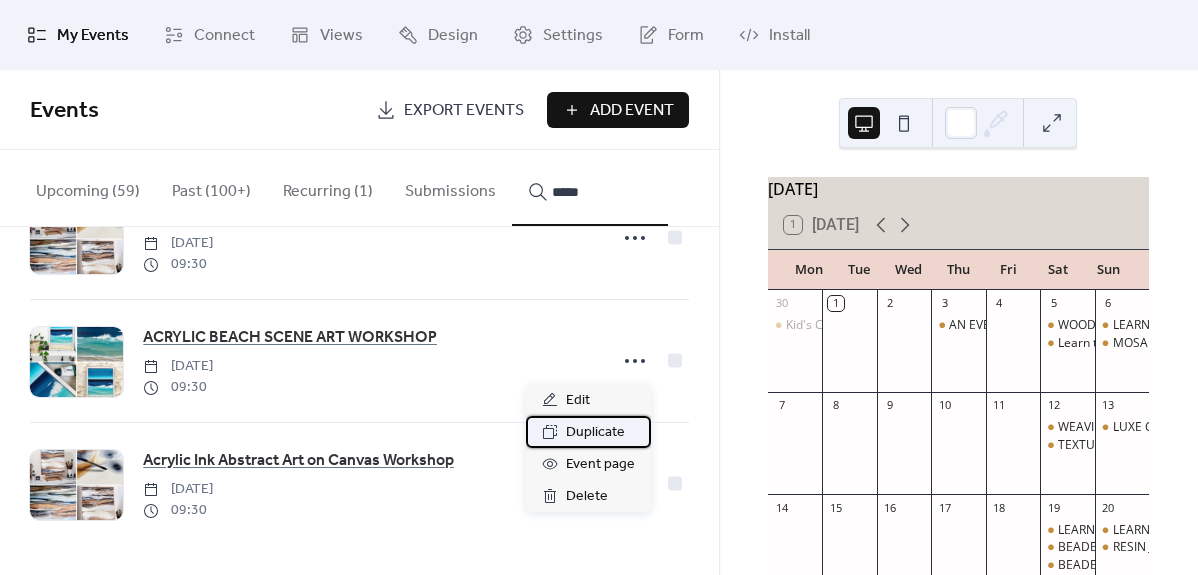 click on "Duplicate" at bounding box center [595, 433] 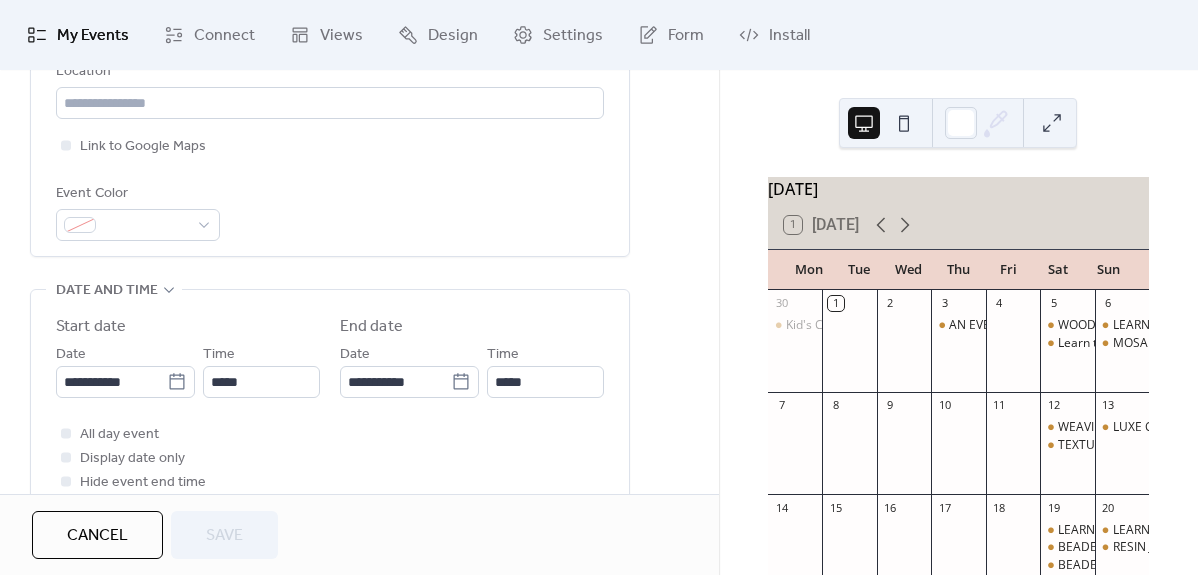 scroll, scrollTop: 598, scrollLeft: 0, axis: vertical 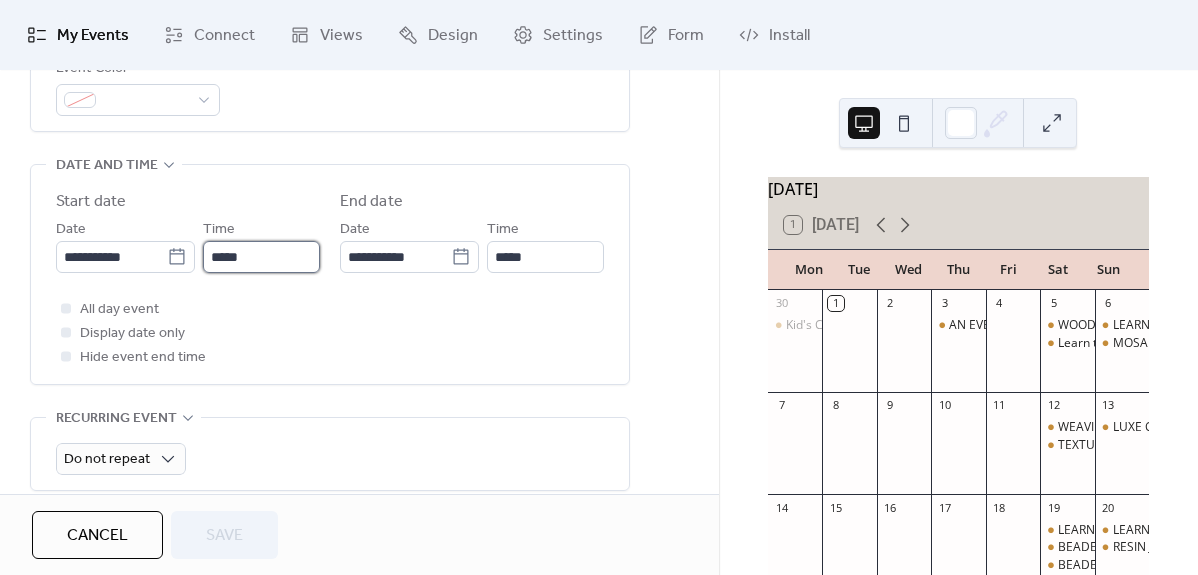 click on "*****" at bounding box center [261, 257] 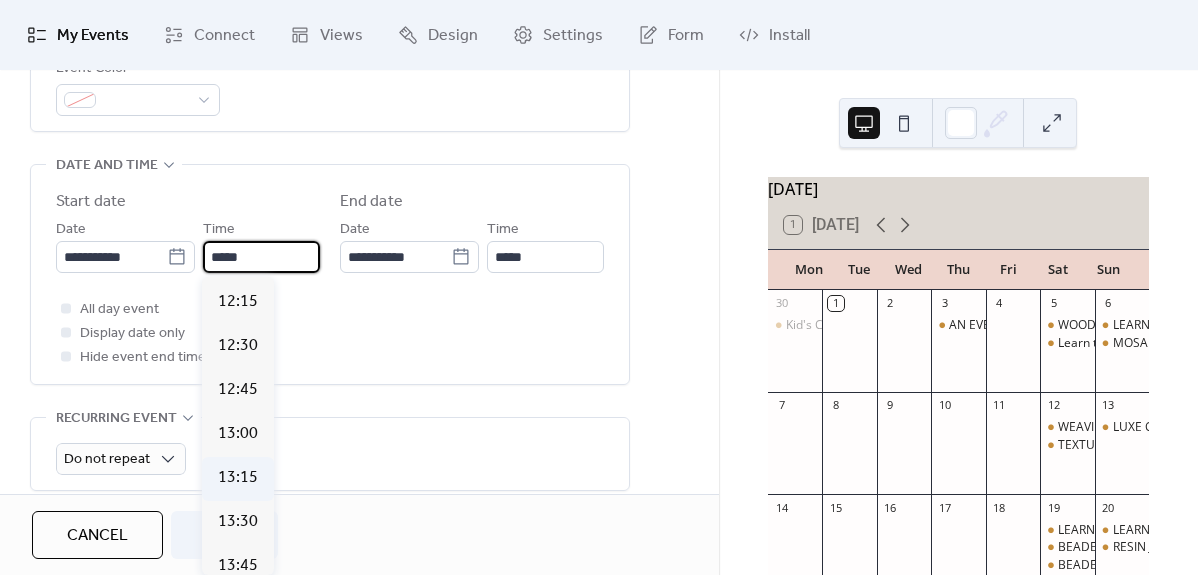 scroll, scrollTop: 2160, scrollLeft: 0, axis: vertical 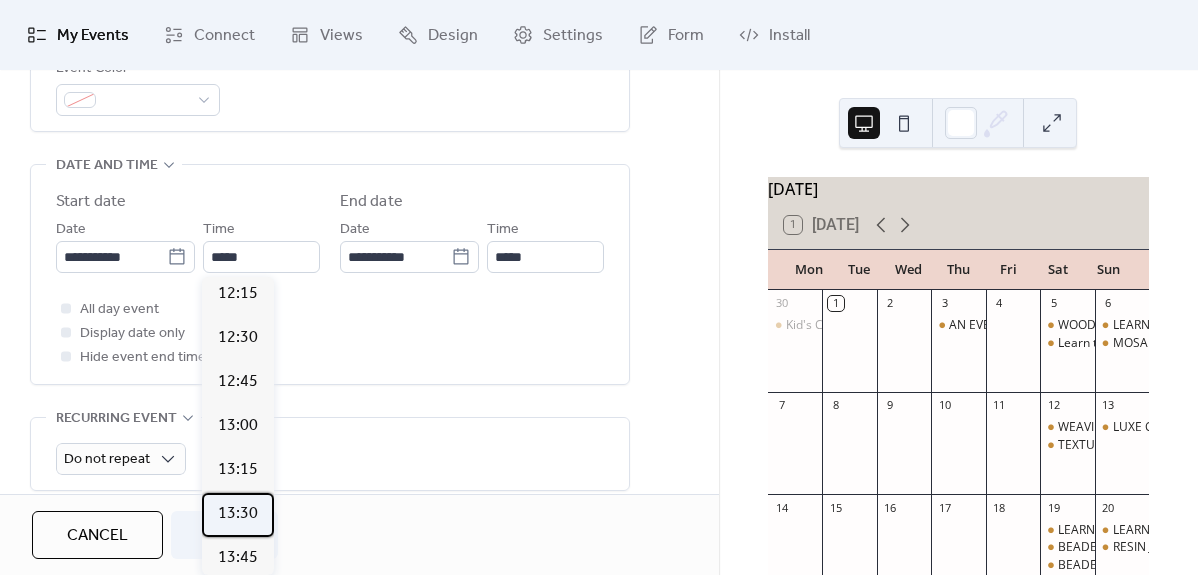 click on "13:30" at bounding box center [238, 514] 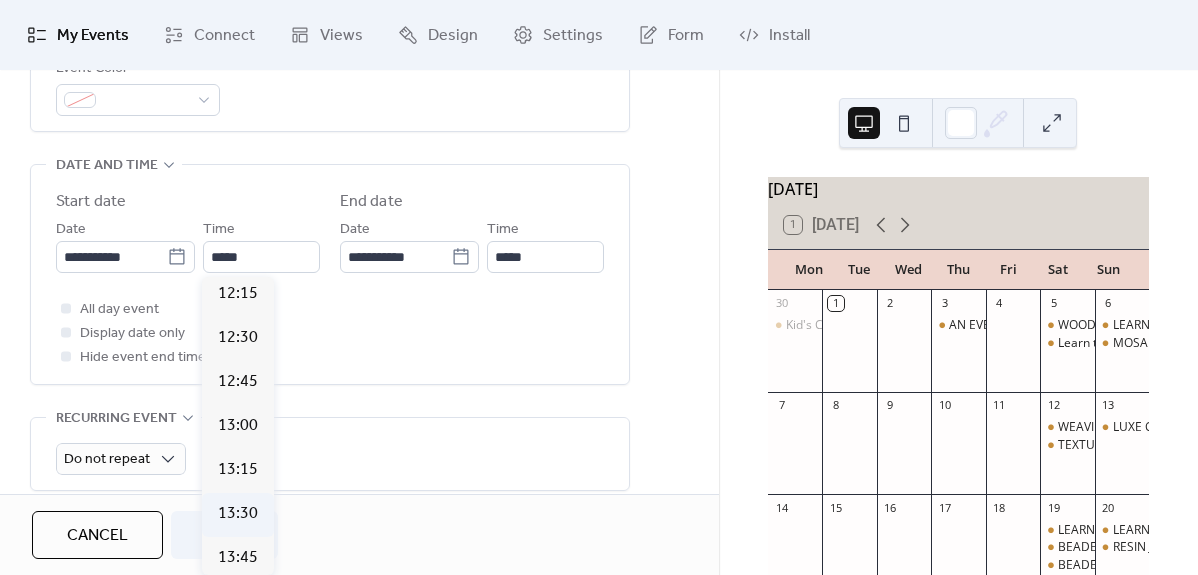 type on "*****" 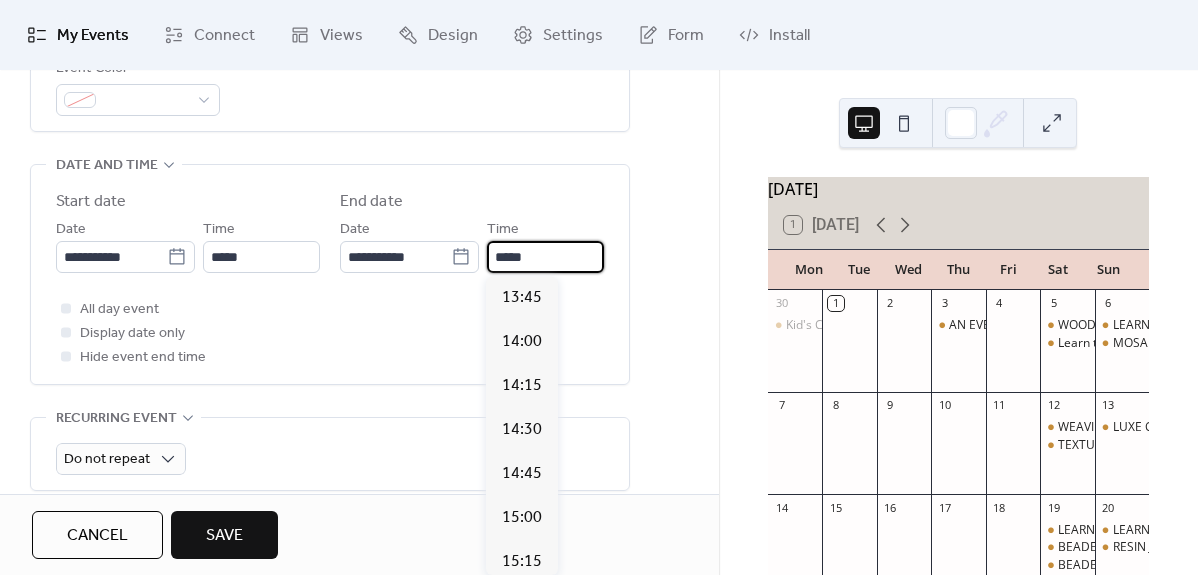 click on "*****" at bounding box center (545, 257) 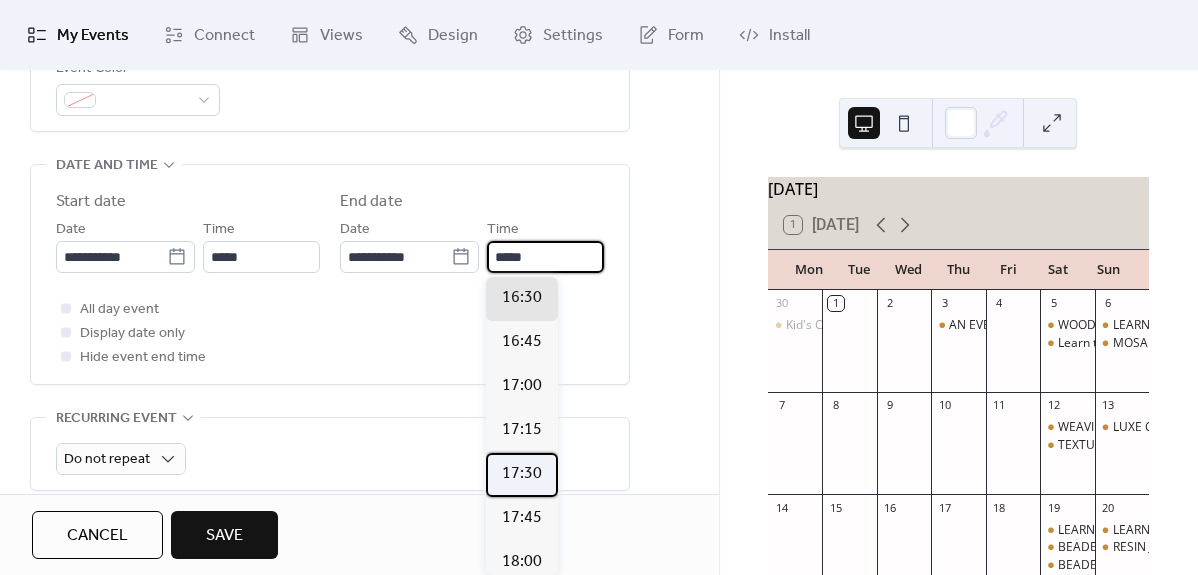 click on "17:30" at bounding box center [522, 474] 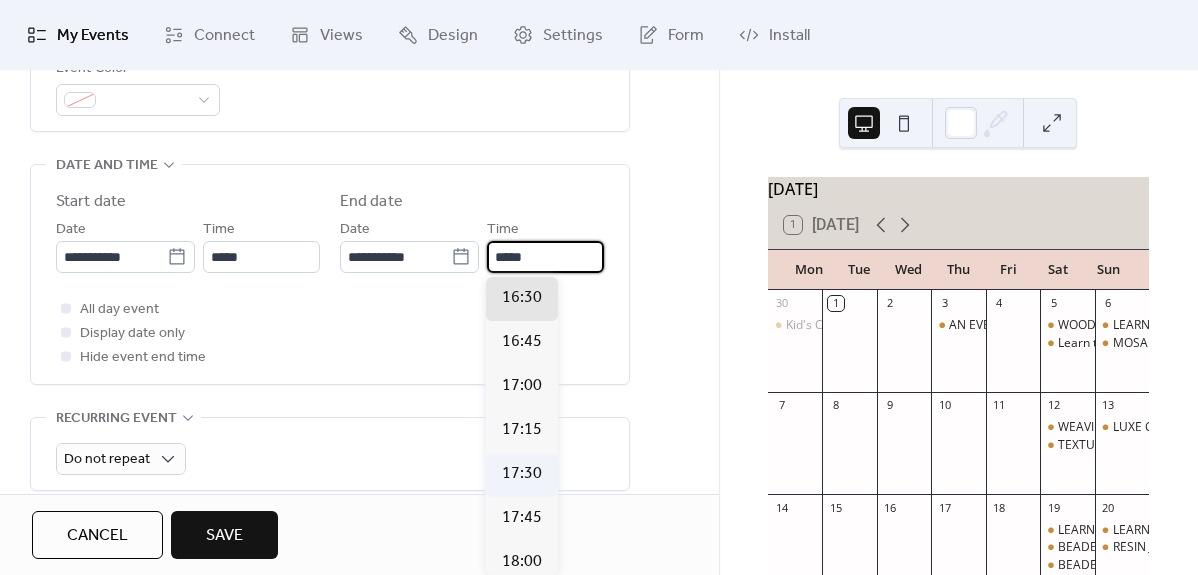 type on "*****" 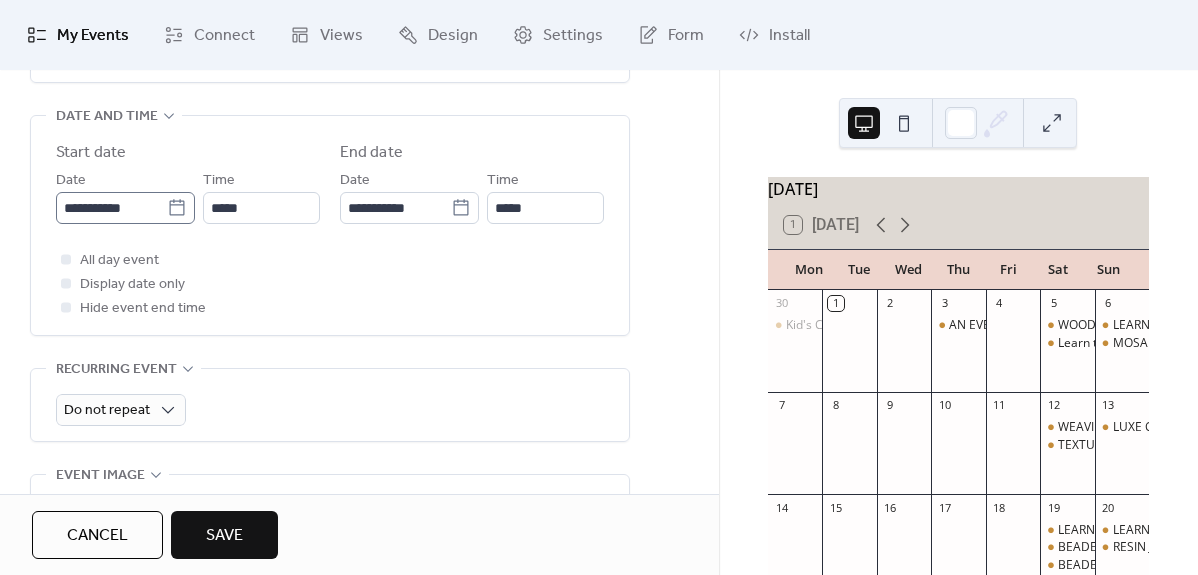 scroll, scrollTop: 619, scrollLeft: 0, axis: vertical 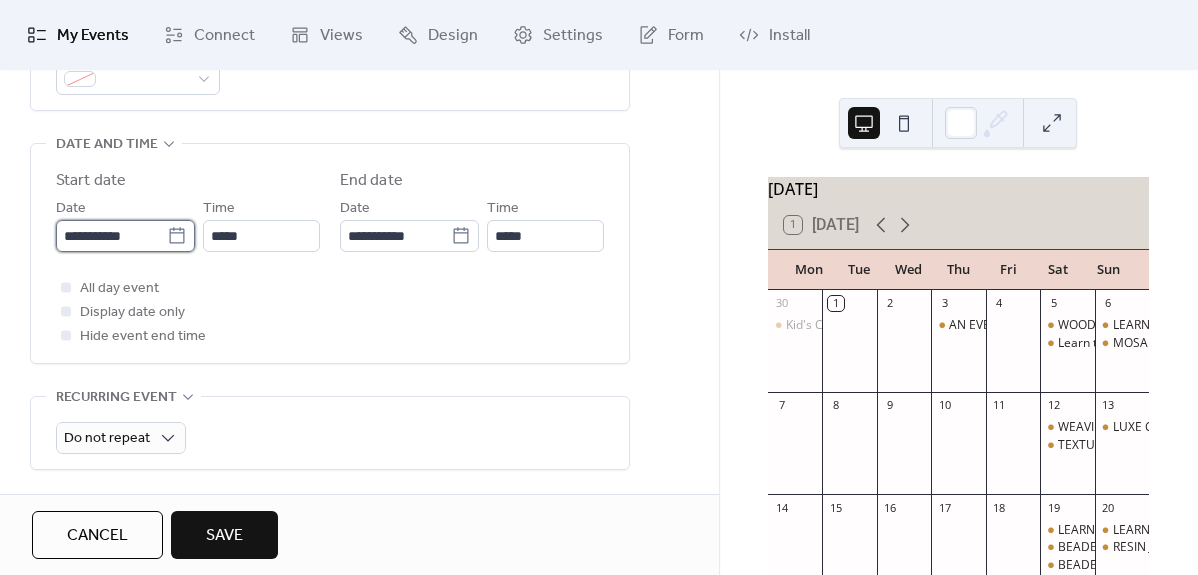 click on "**********" at bounding box center [111, 236] 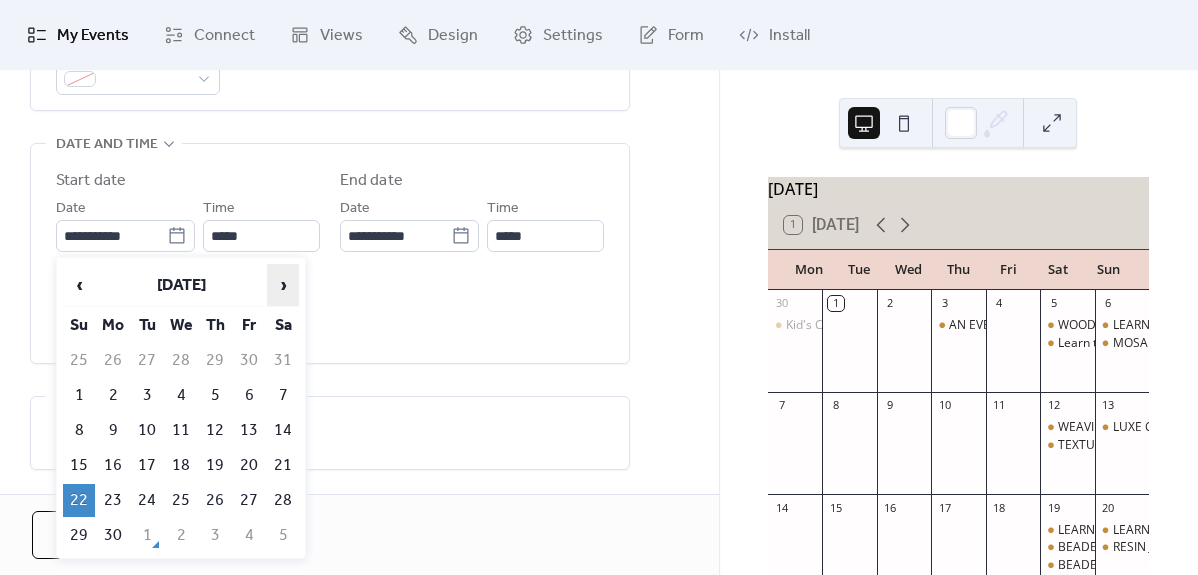 click on "›" at bounding box center (283, 285) 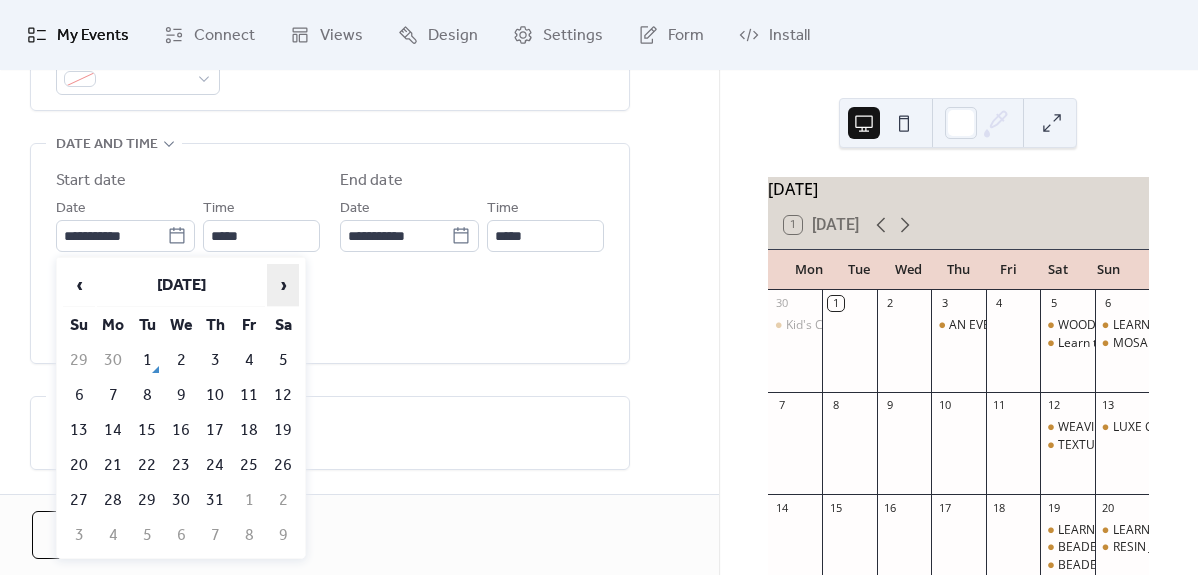 click on "›" at bounding box center [283, 285] 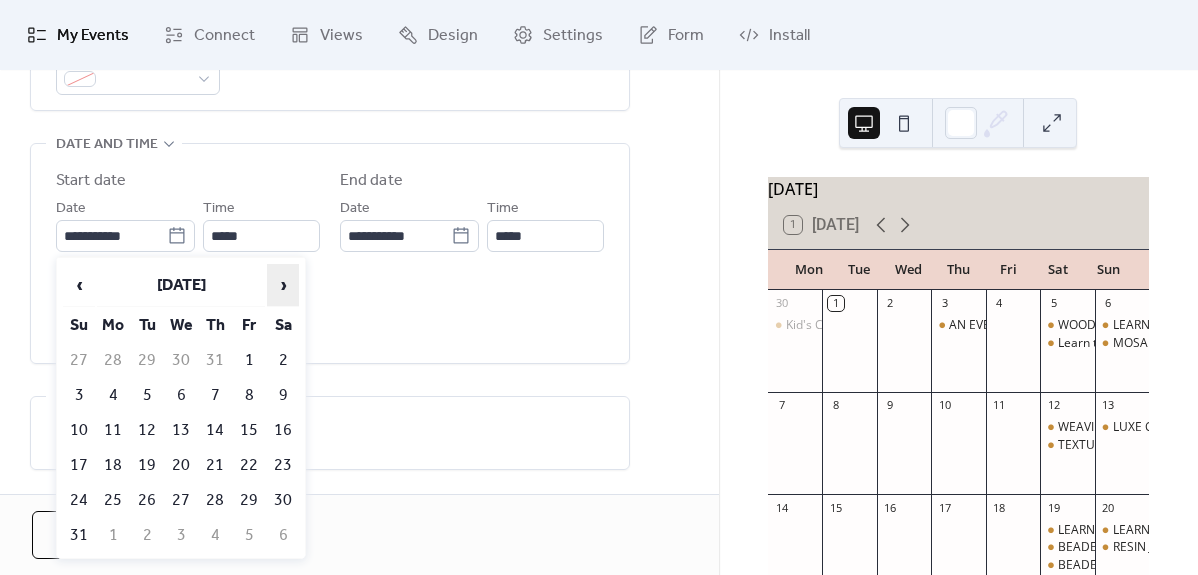 click on "›" at bounding box center [283, 285] 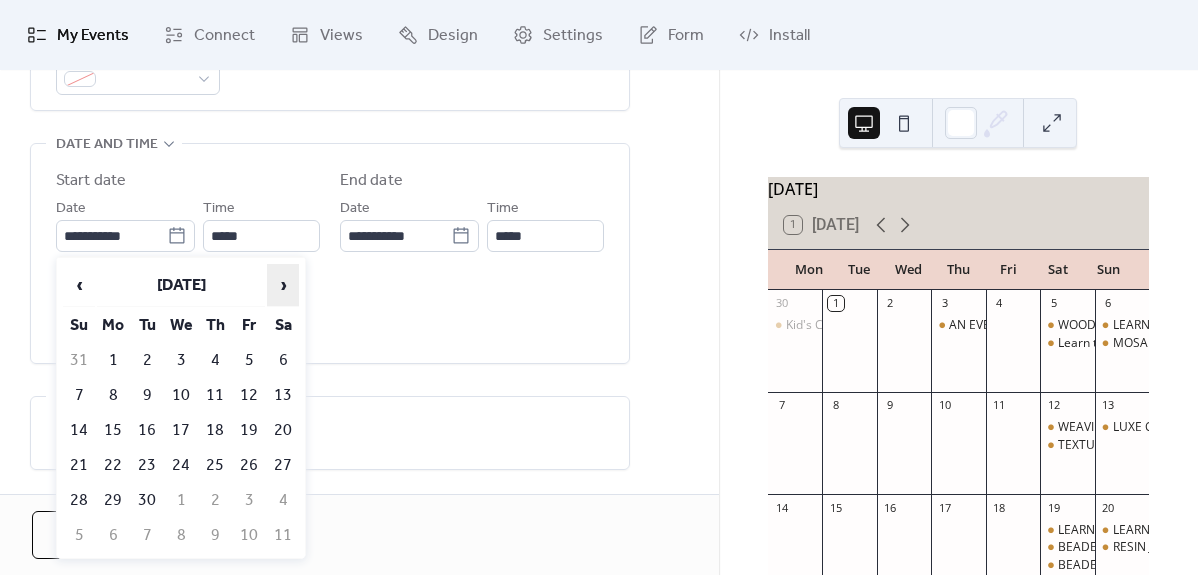click on "›" at bounding box center [283, 285] 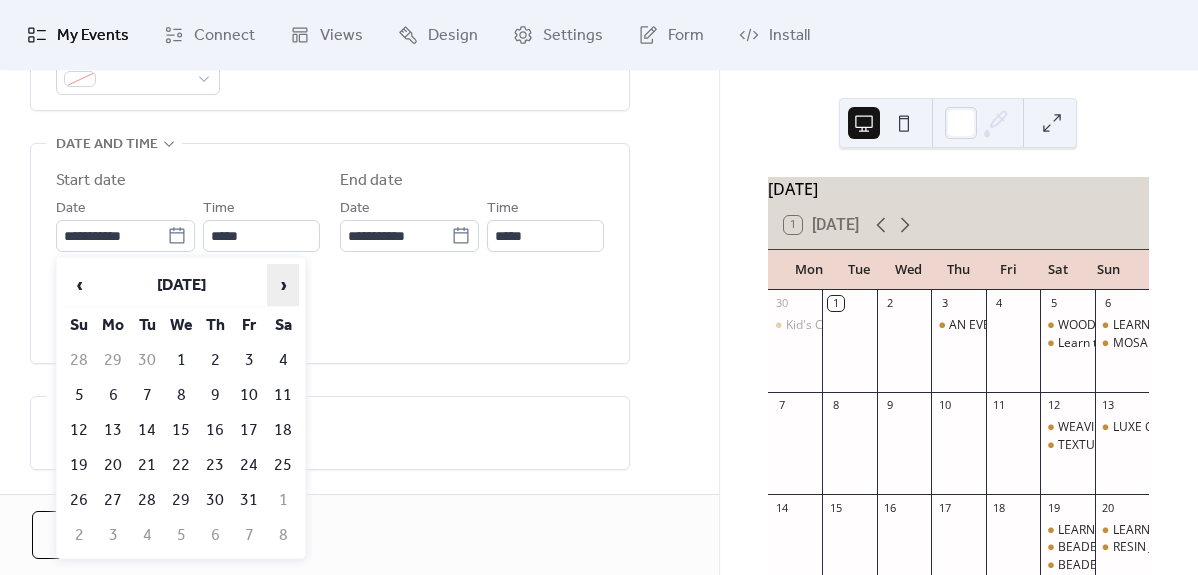 click on "›" at bounding box center (283, 285) 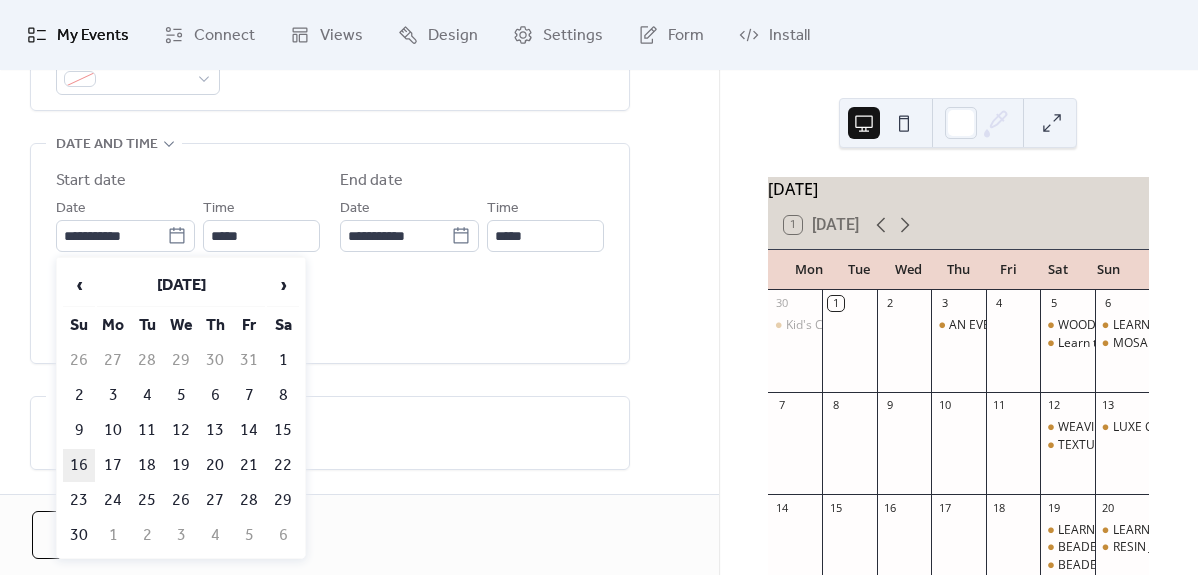 click on "16" at bounding box center (79, 465) 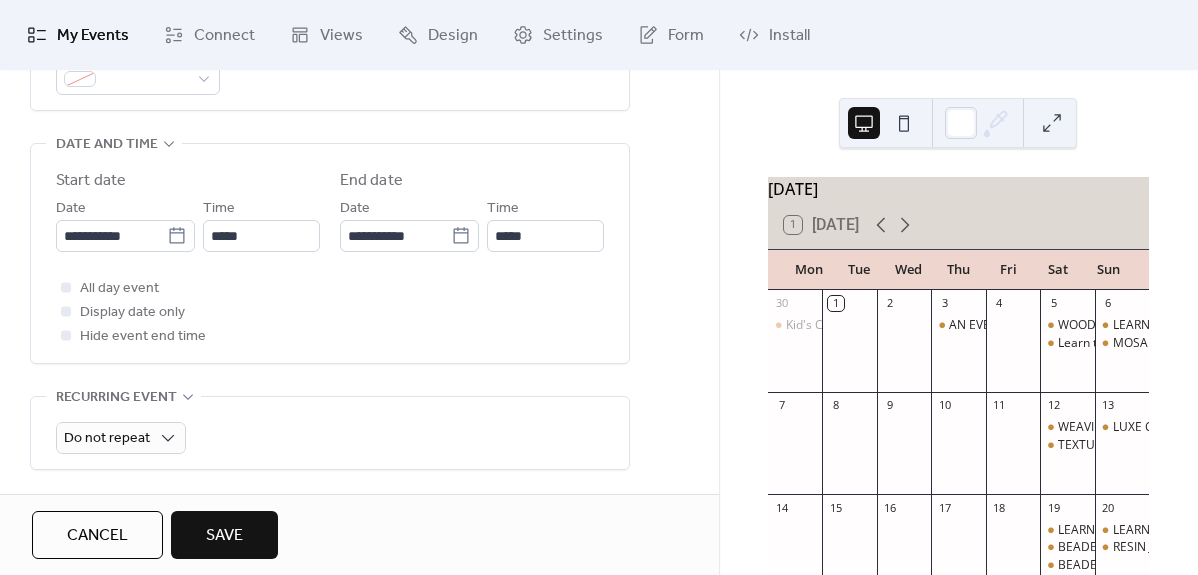 click on "Save" at bounding box center (224, 536) 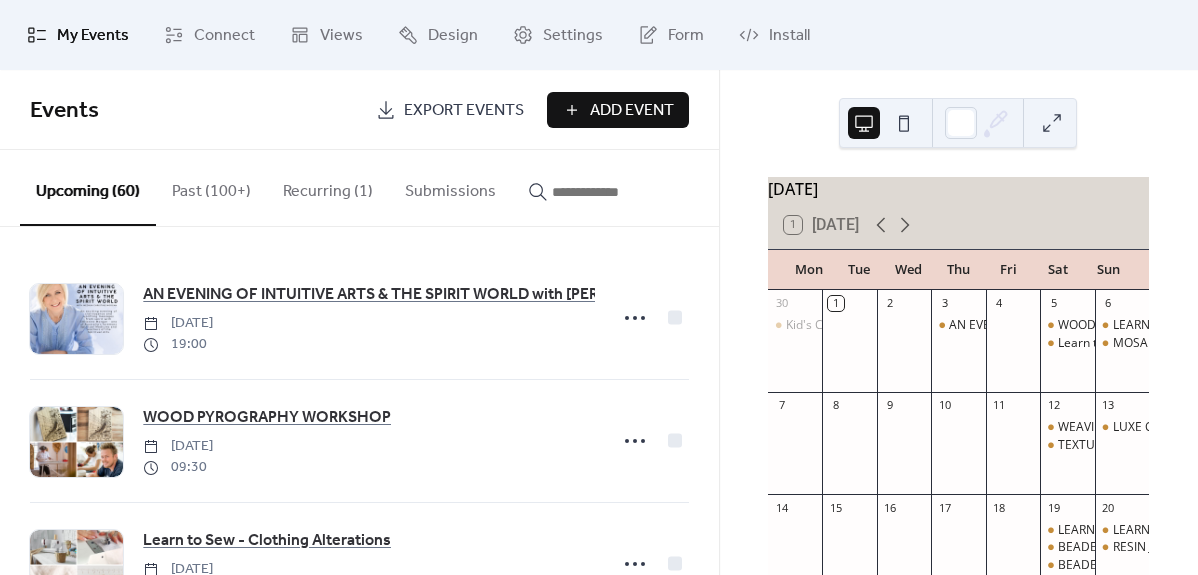 click at bounding box center (602, 192) 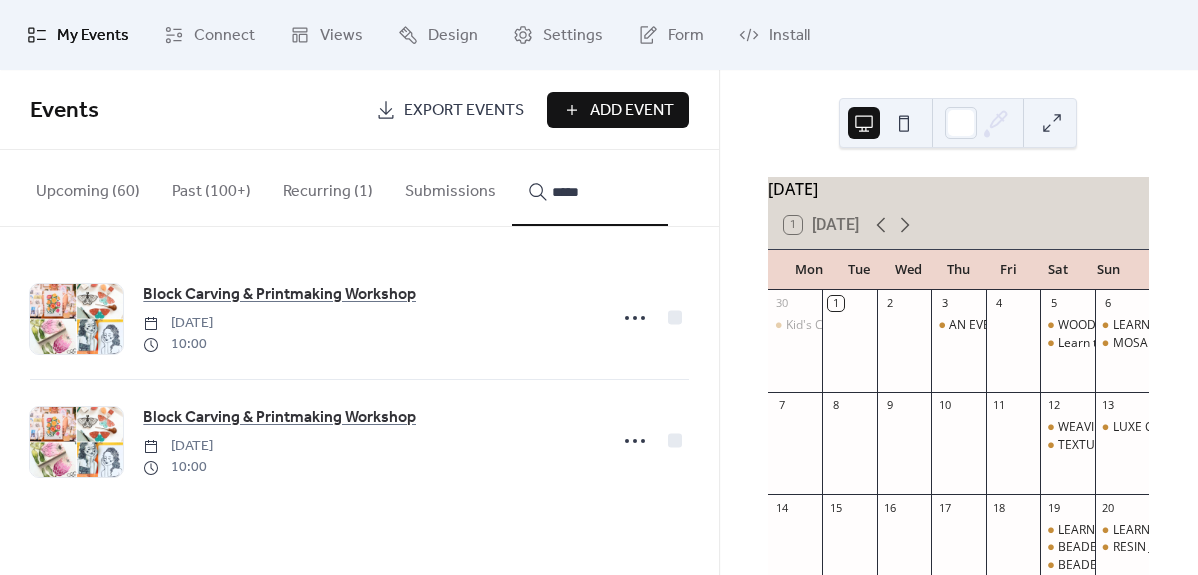type on "*****" 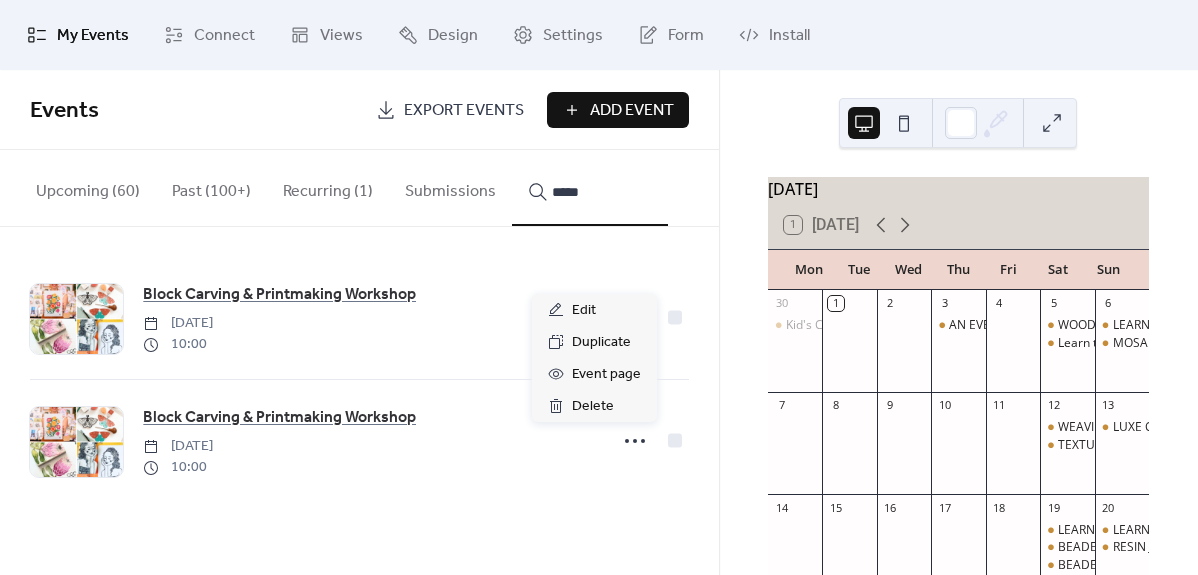 click 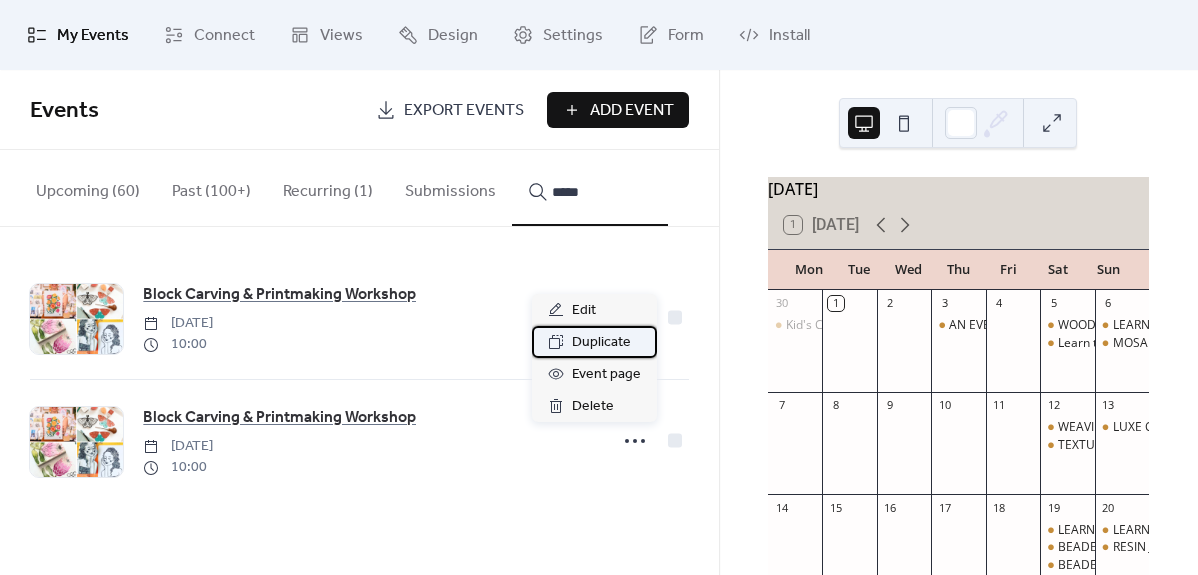click on "Duplicate" at bounding box center (601, 343) 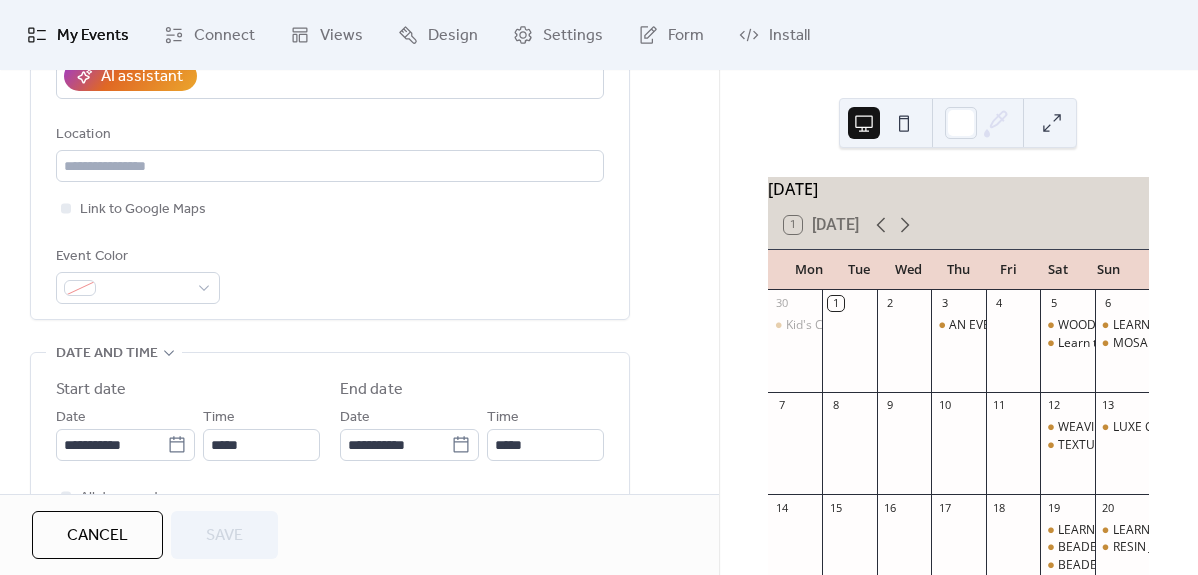 scroll, scrollTop: 397, scrollLeft: 0, axis: vertical 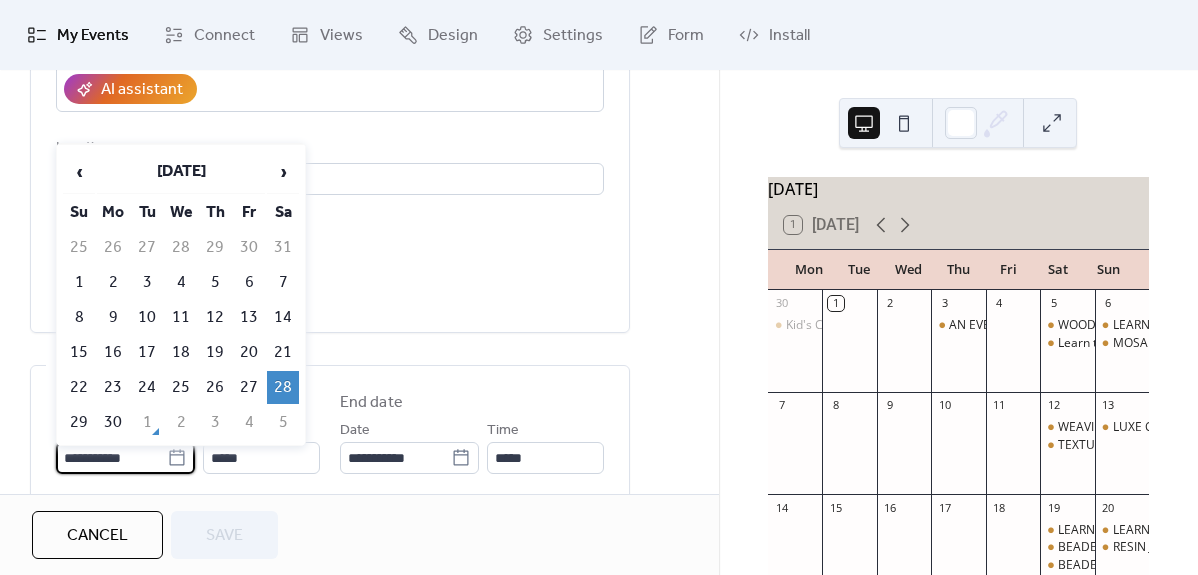 click on "**********" at bounding box center (111, 458) 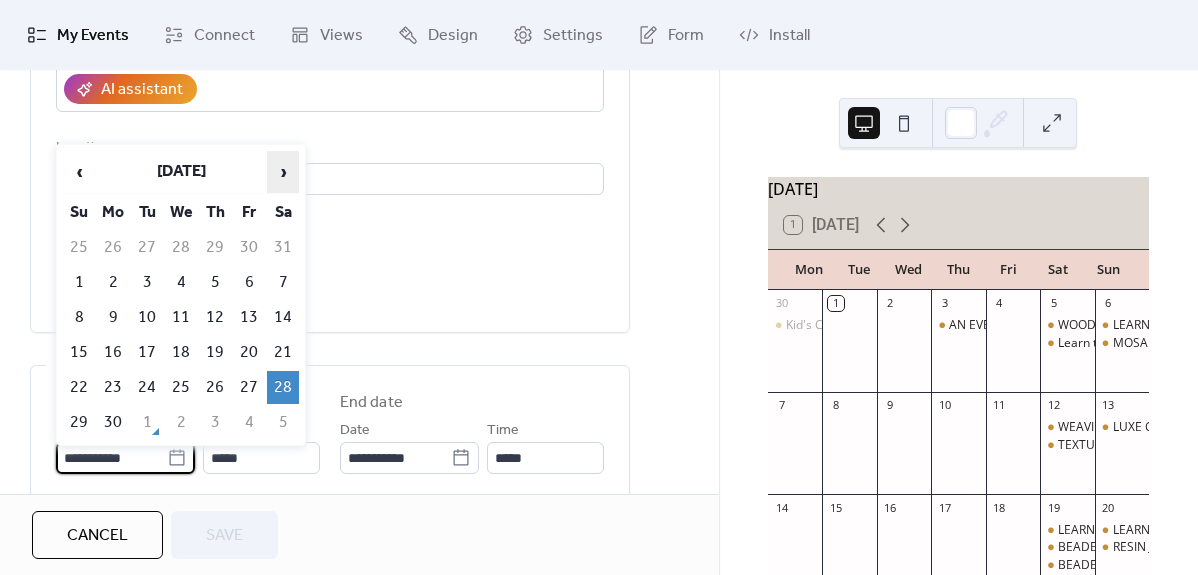 click on "›" at bounding box center (283, 172) 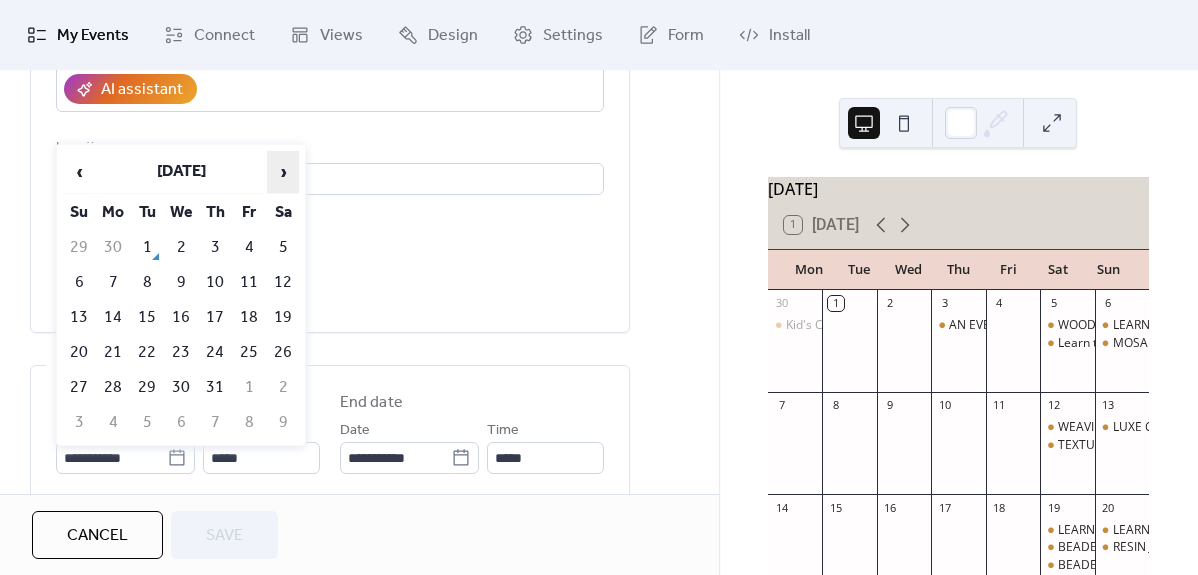 click on "›" at bounding box center [283, 172] 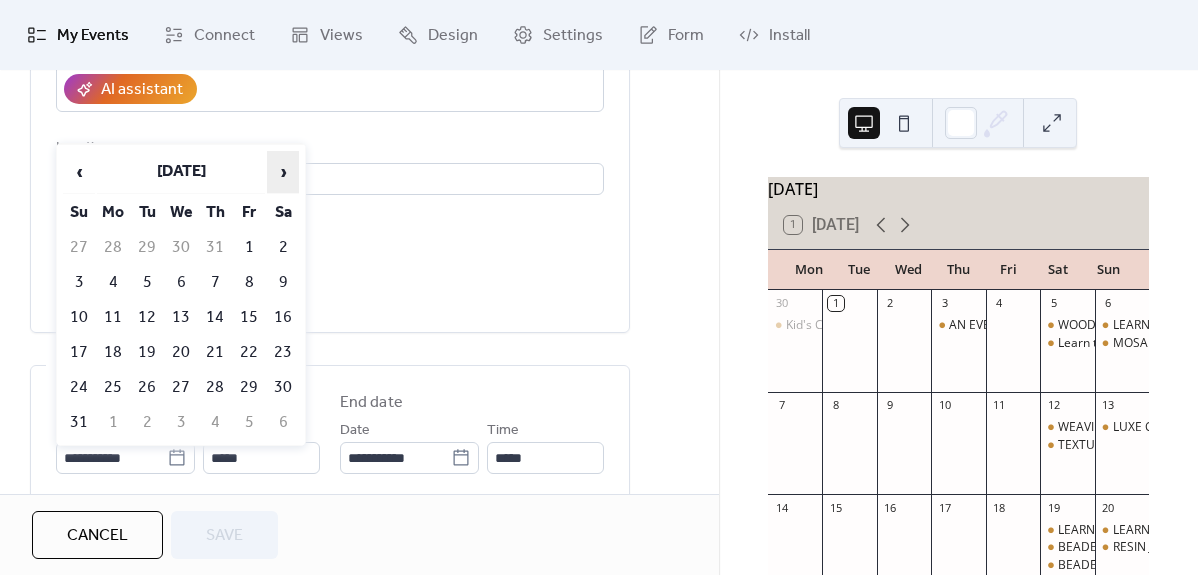 click on "›" at bounding box center [283, 172] 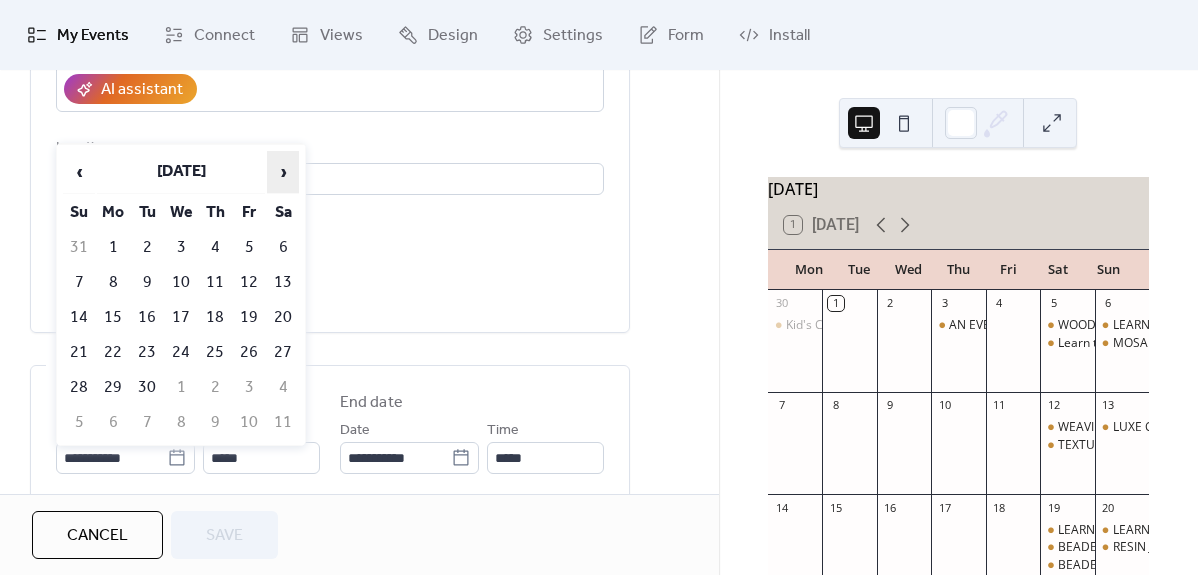 click on "›" at bounding box center [283, 172] 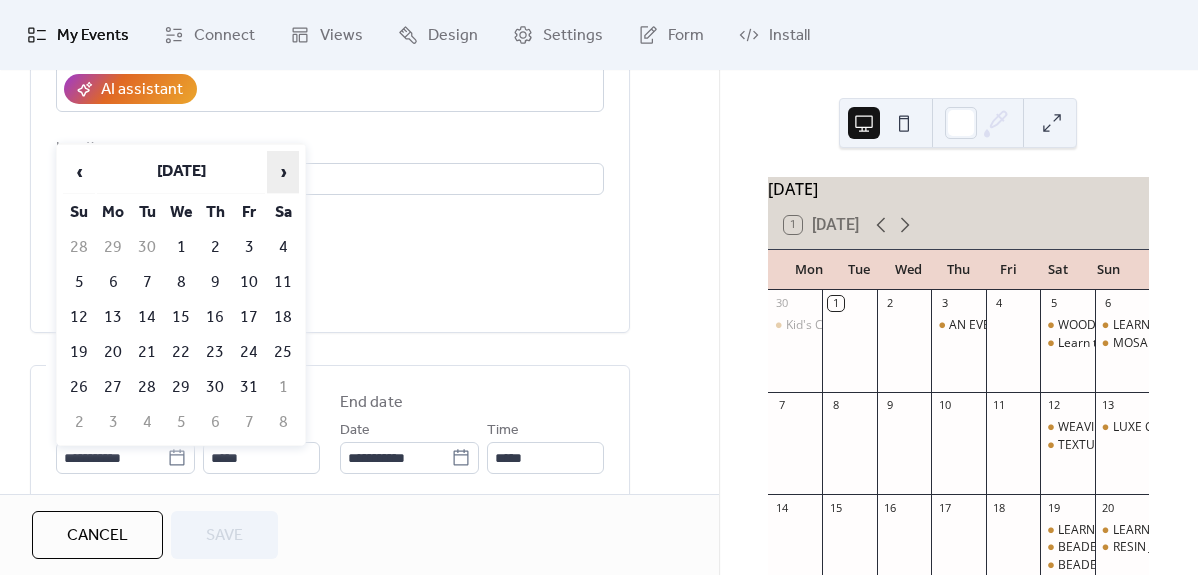 click on "›" at bounding box center (283, 172) 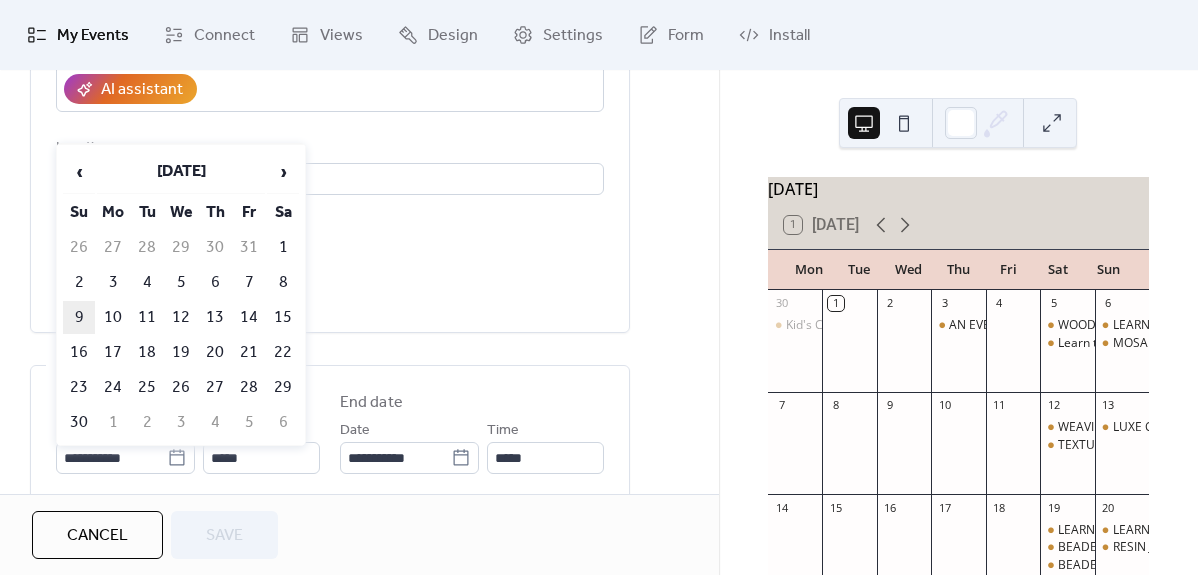 click on "9" at bounding box center (79, 317) 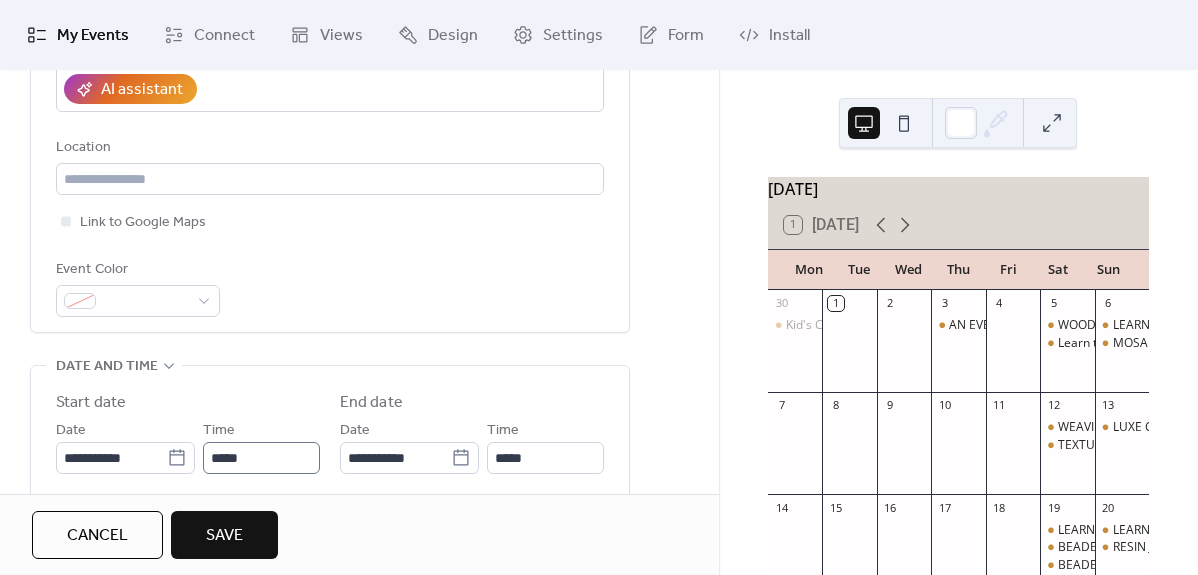 scroll, scrollTop: 1, scrollLeft: 0, axis: vertical 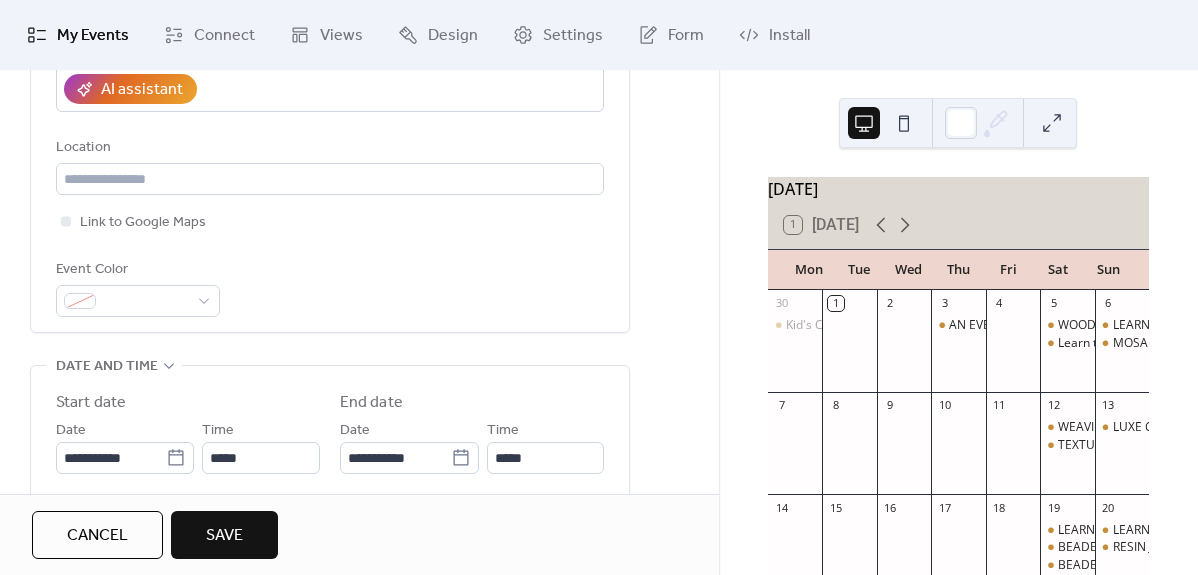 click on "Save" at bounding box center [224, 536] 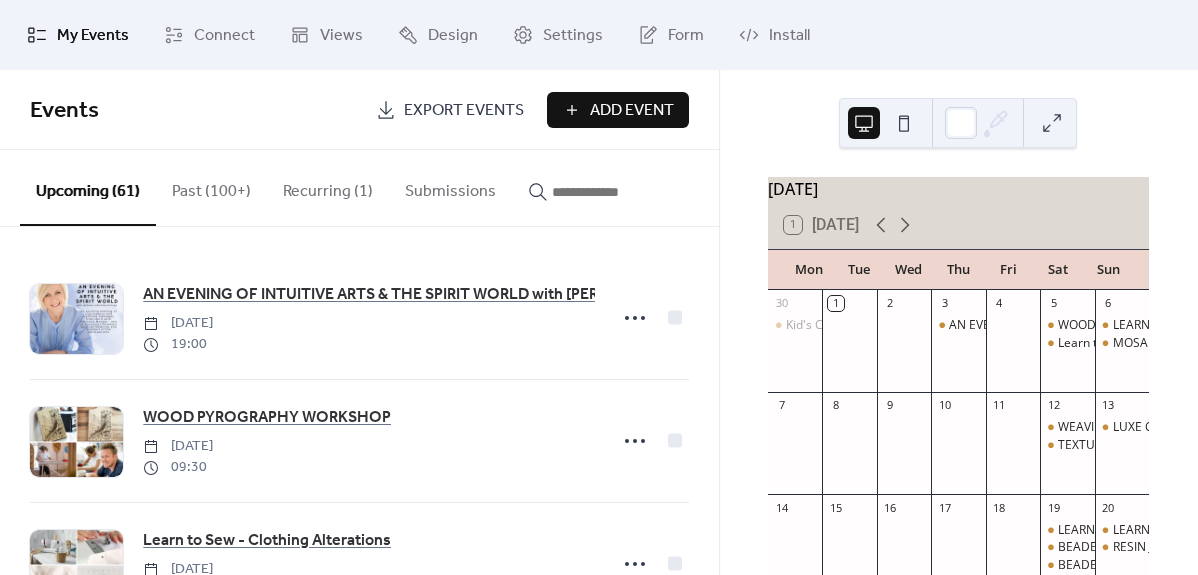 click on "Past  (100+)" at bounding box center (211, 187) 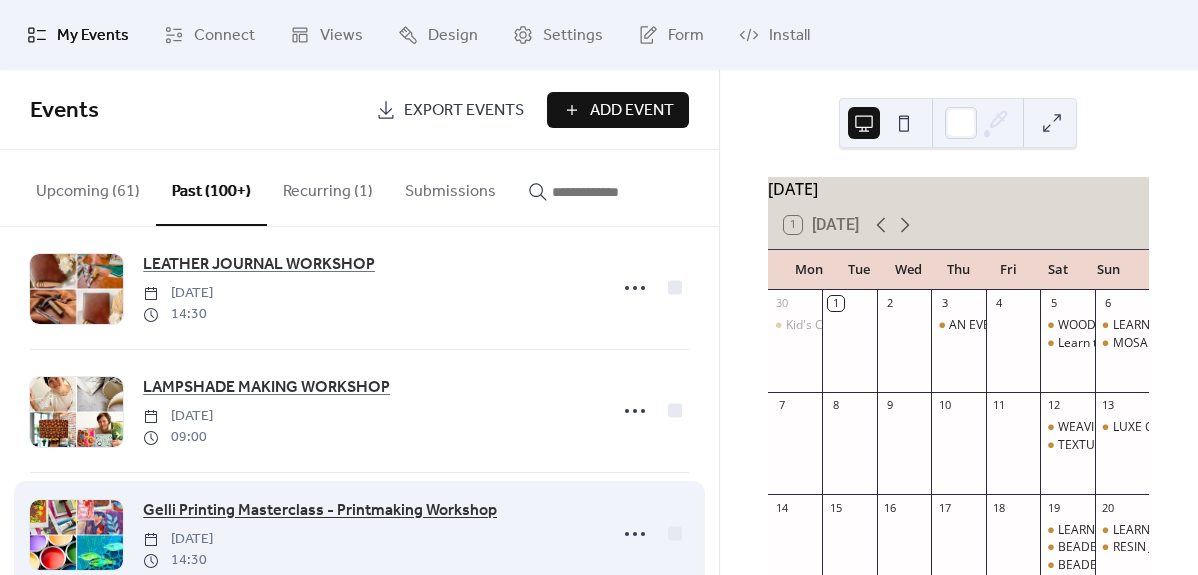 scroll, scrollTop: 156, scrollLeft: 0, axis: vertical 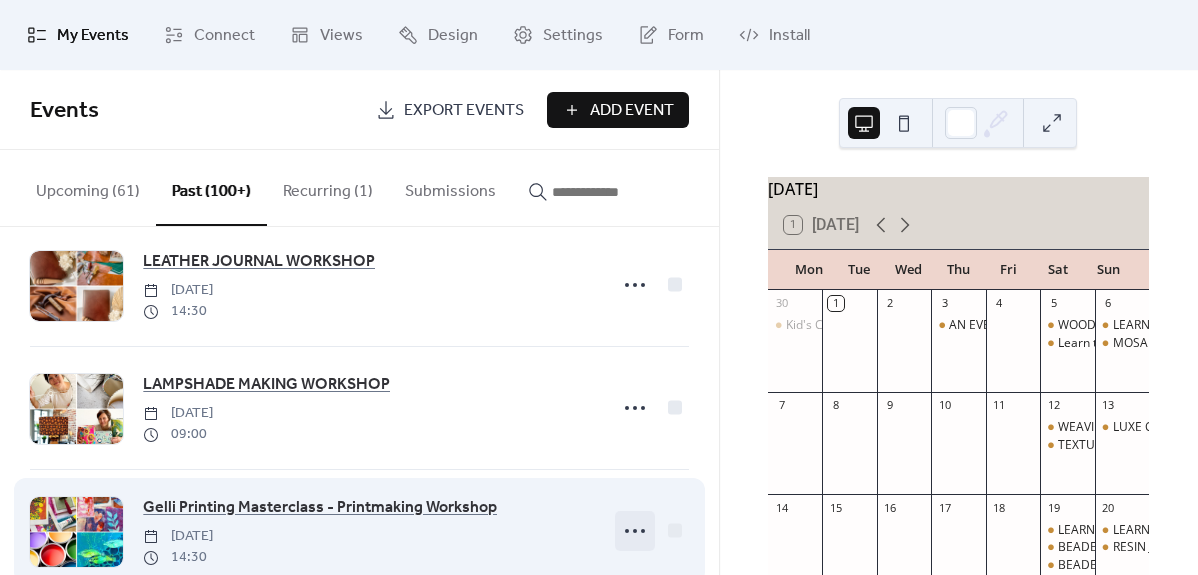 click 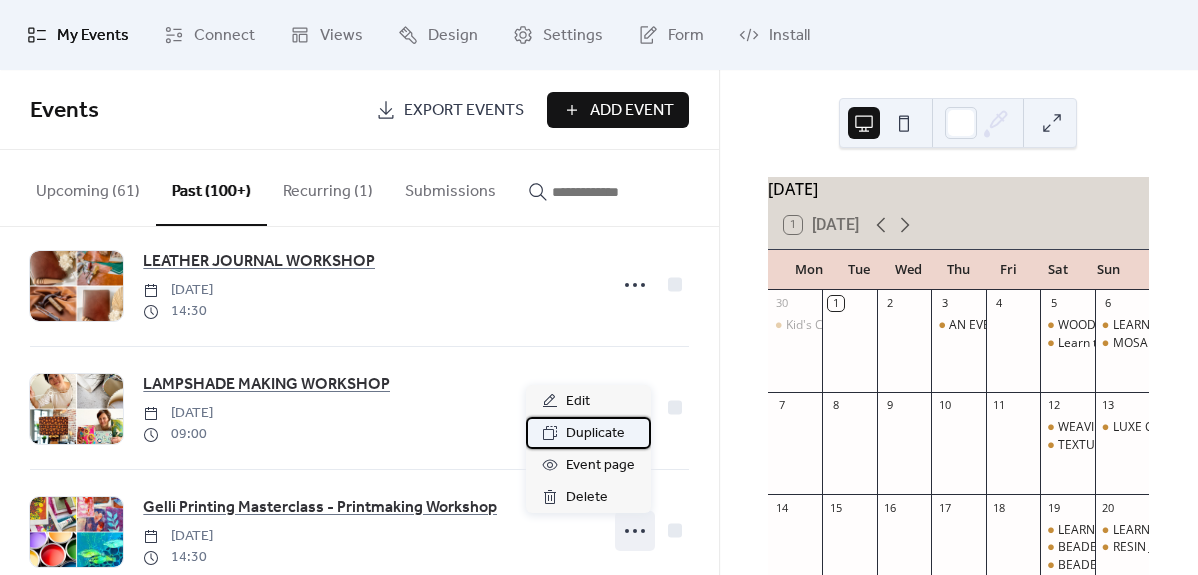 click on "Duplicate" at bounding box center (595, 434) 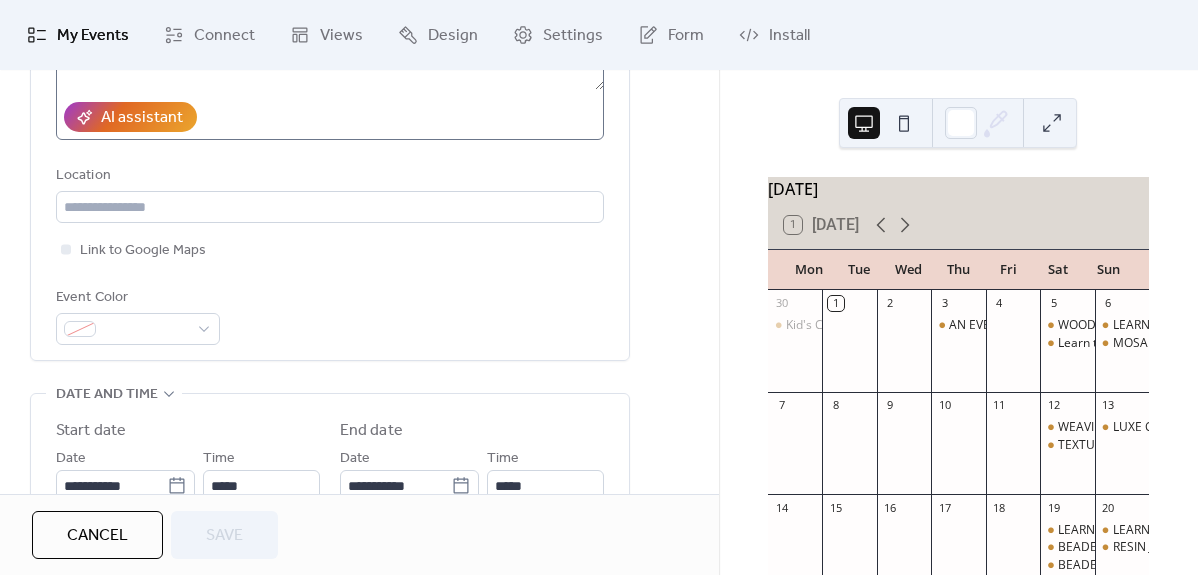 scroll, scrollTop: 528, scrollLeft: 0, axis: vertical 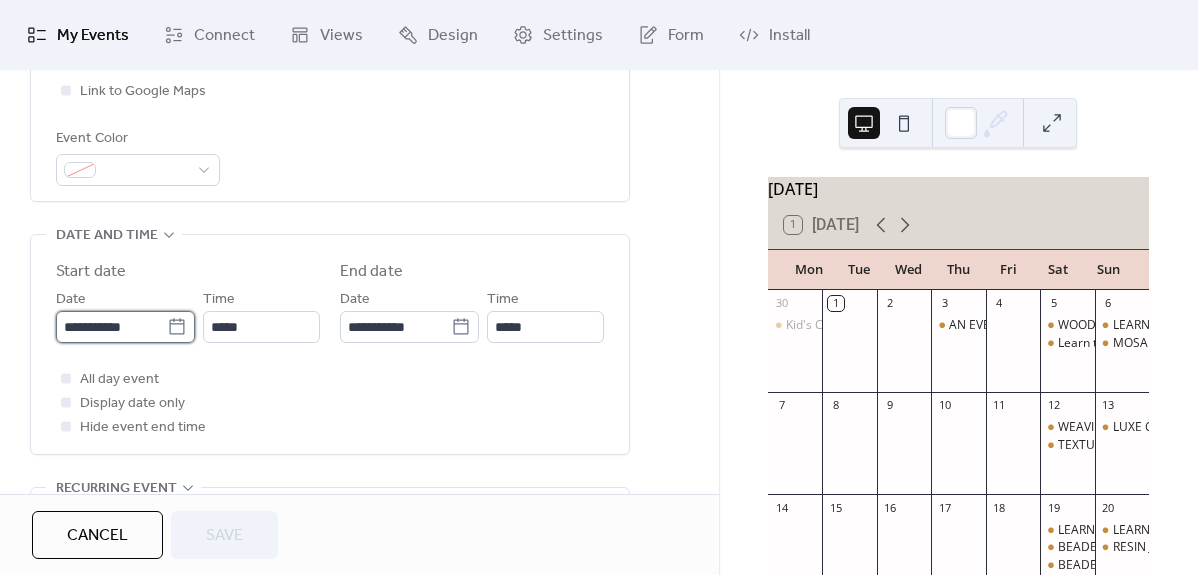 click on "**********" at bounding box center [111, 327] 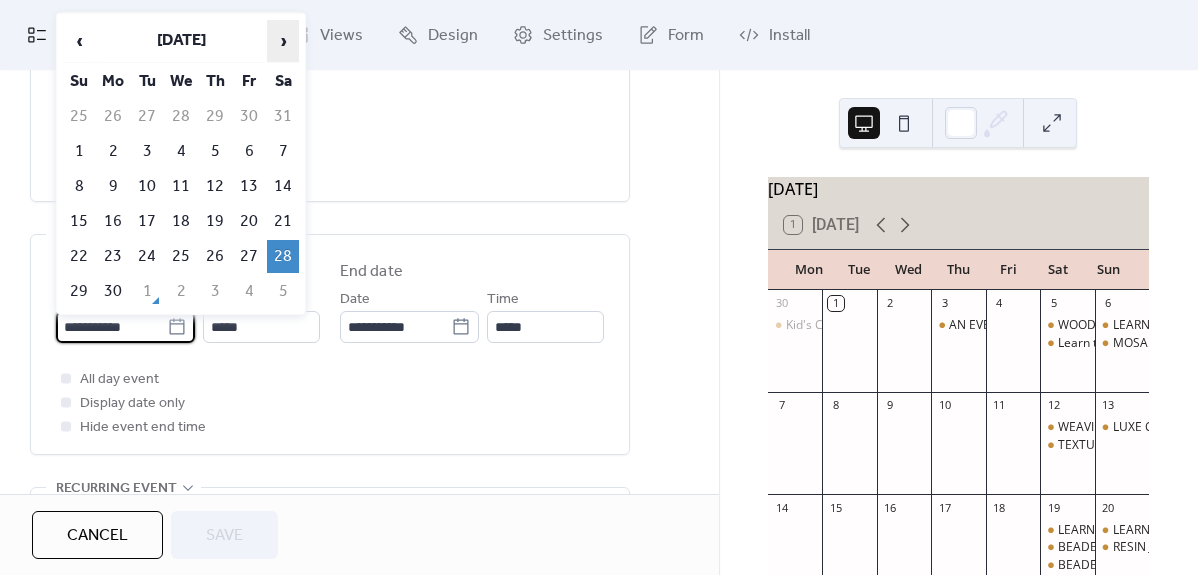 click on "›" at bounding box center [283, 41] 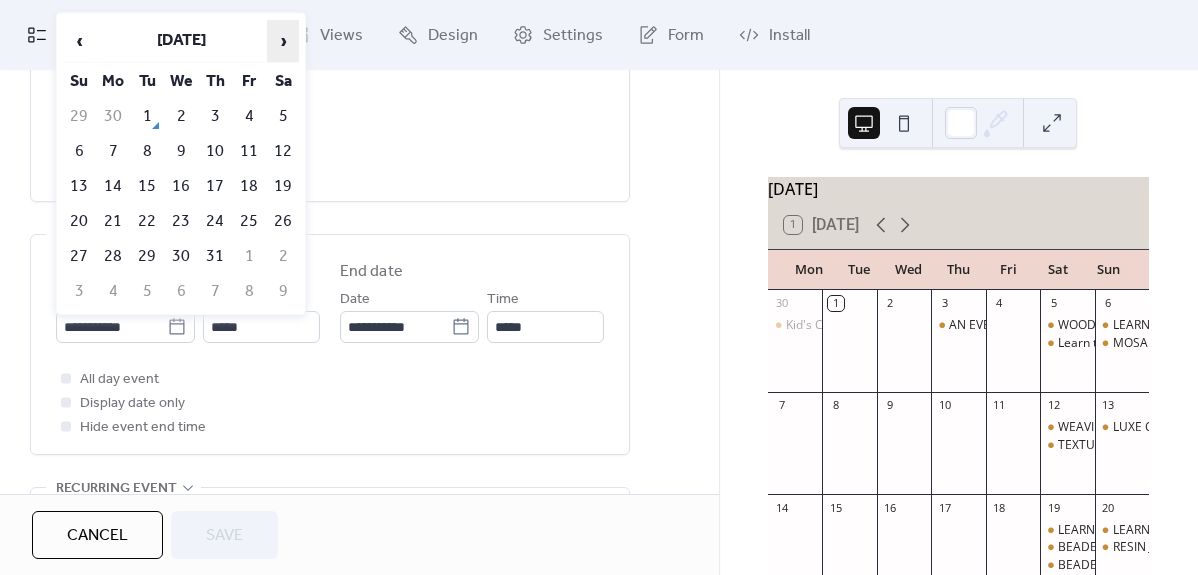 click on "›" at bounding box center [283, 41] 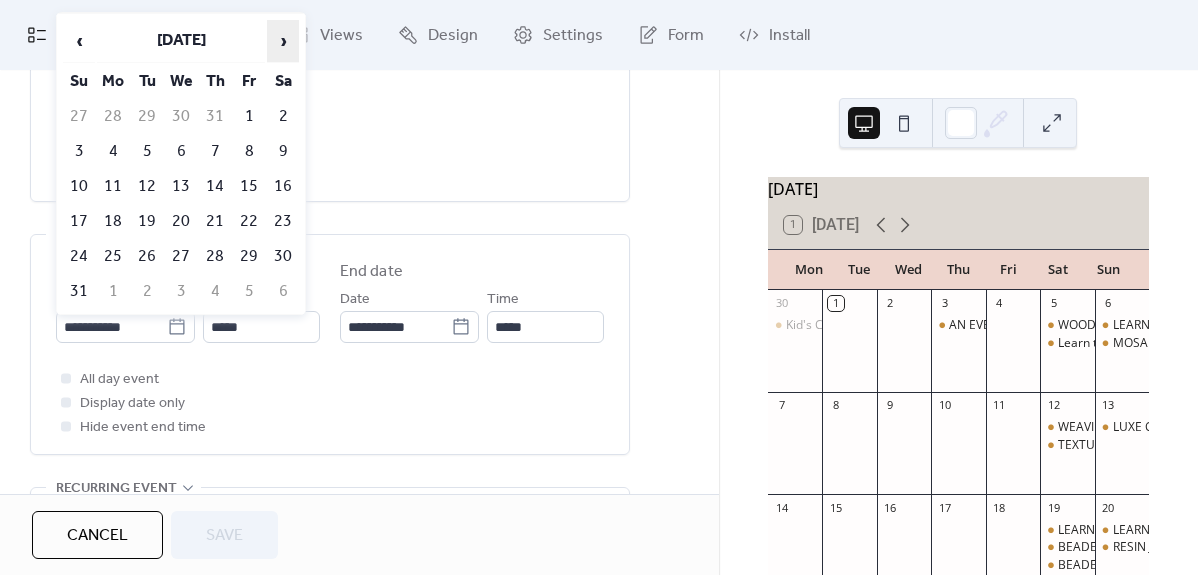 click on "›" at bounding box center [283, 41] 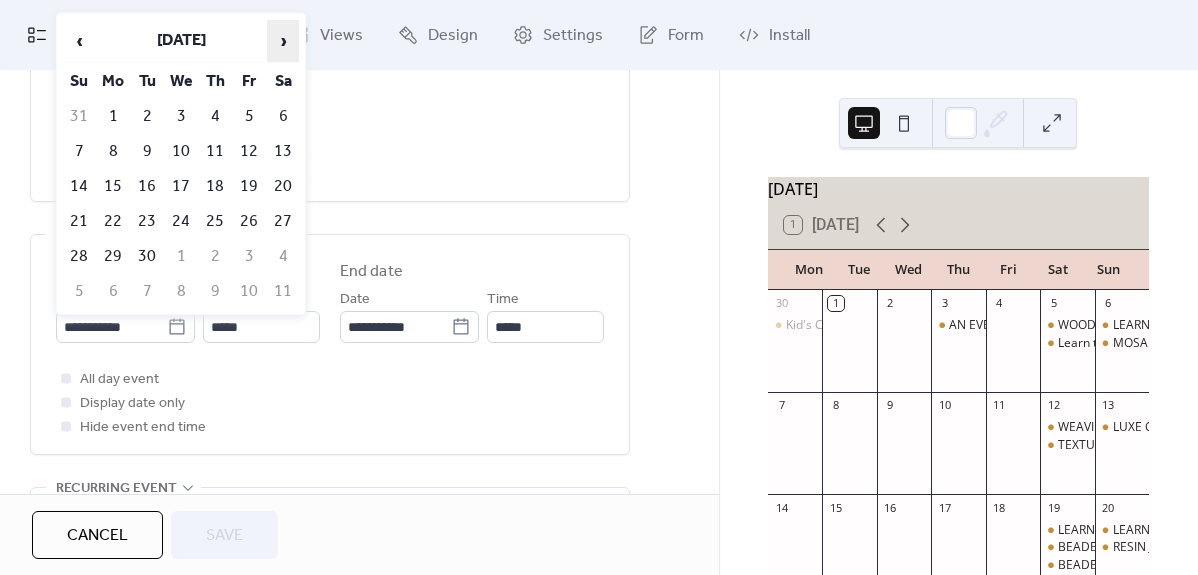 click on "›" at bounding box center (283, 41) 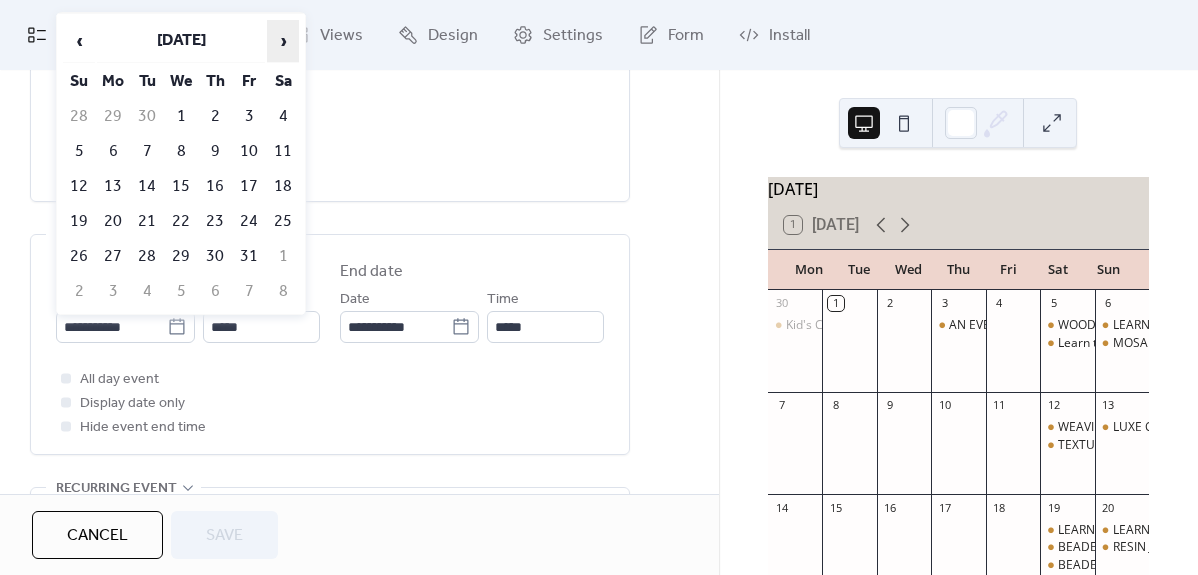 click on "›" at bounding box center (283, 41) 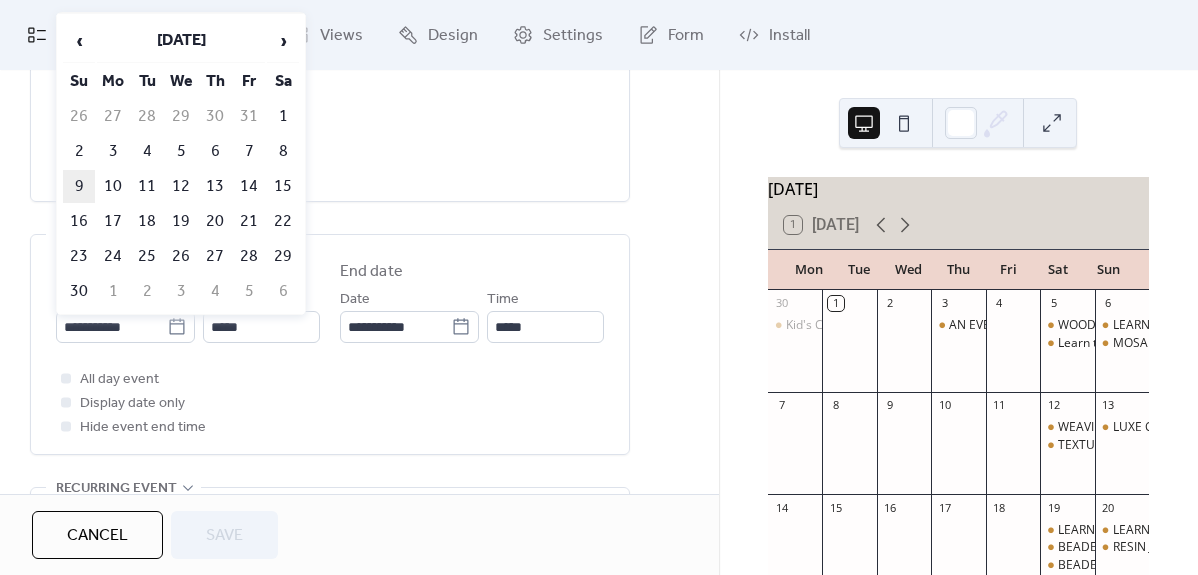 click on "9" at bounding box center (79, 186) 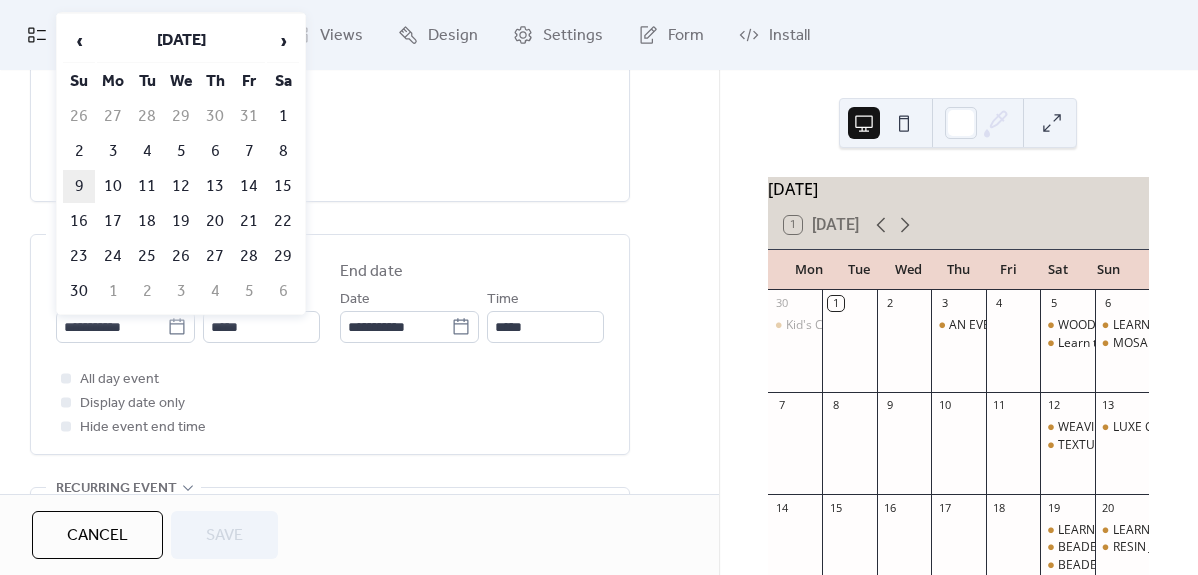 type on "**********" 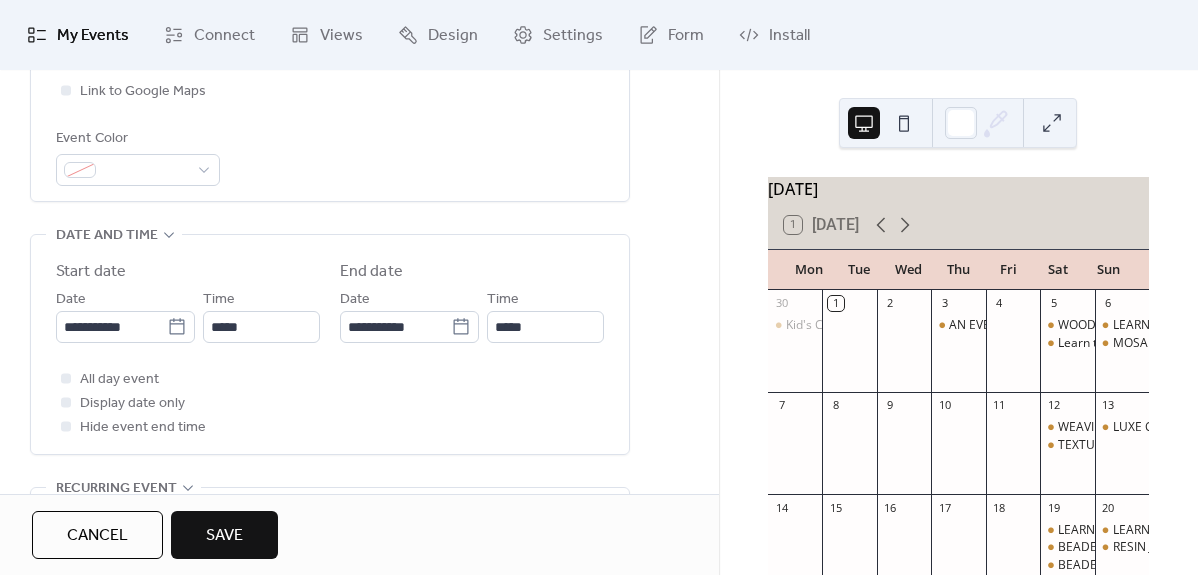 click on "Save" at bounding box center (224, 536) 